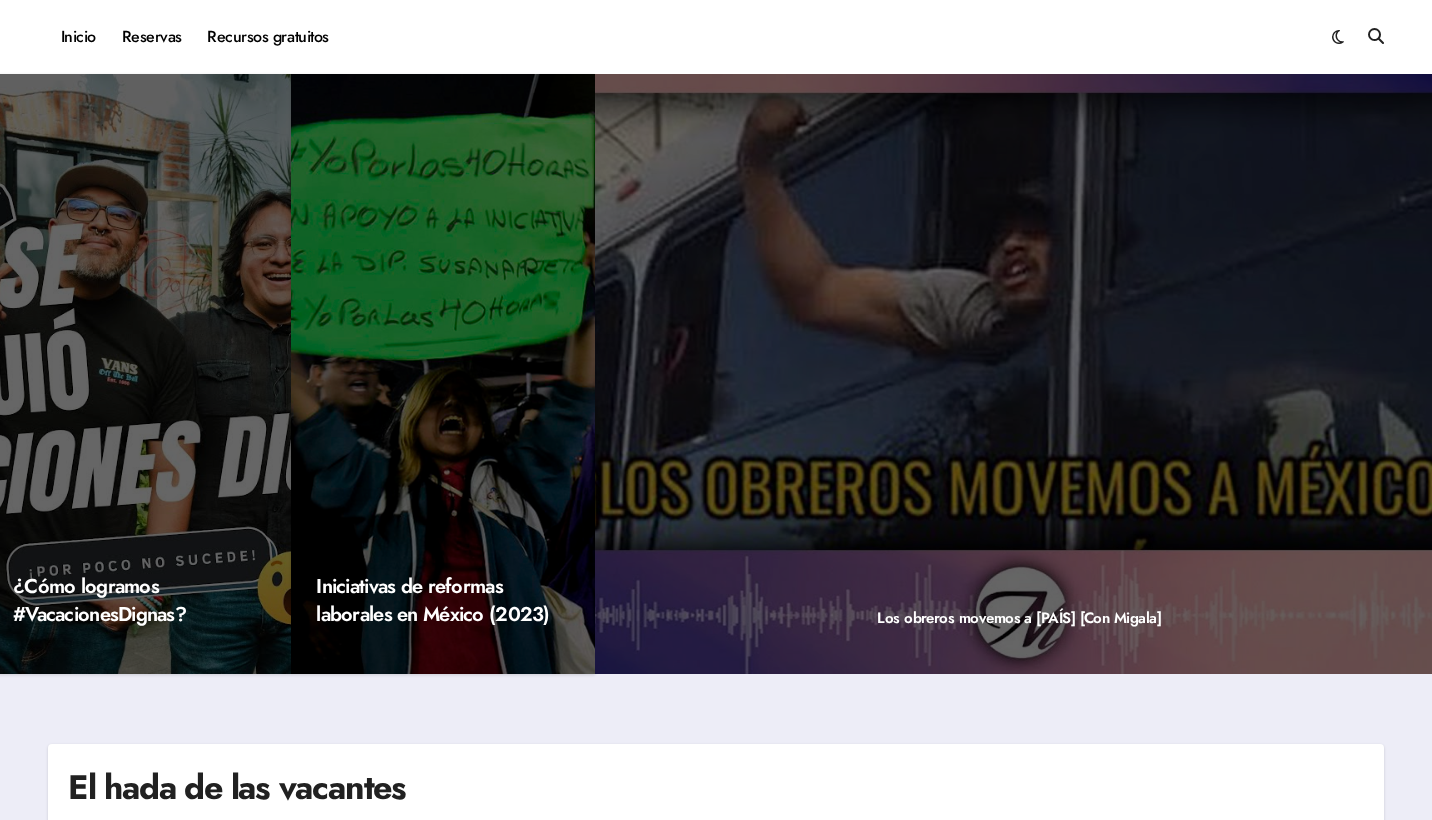 scroll, scrollTop: 0, scrollLeft: 0, axis: both 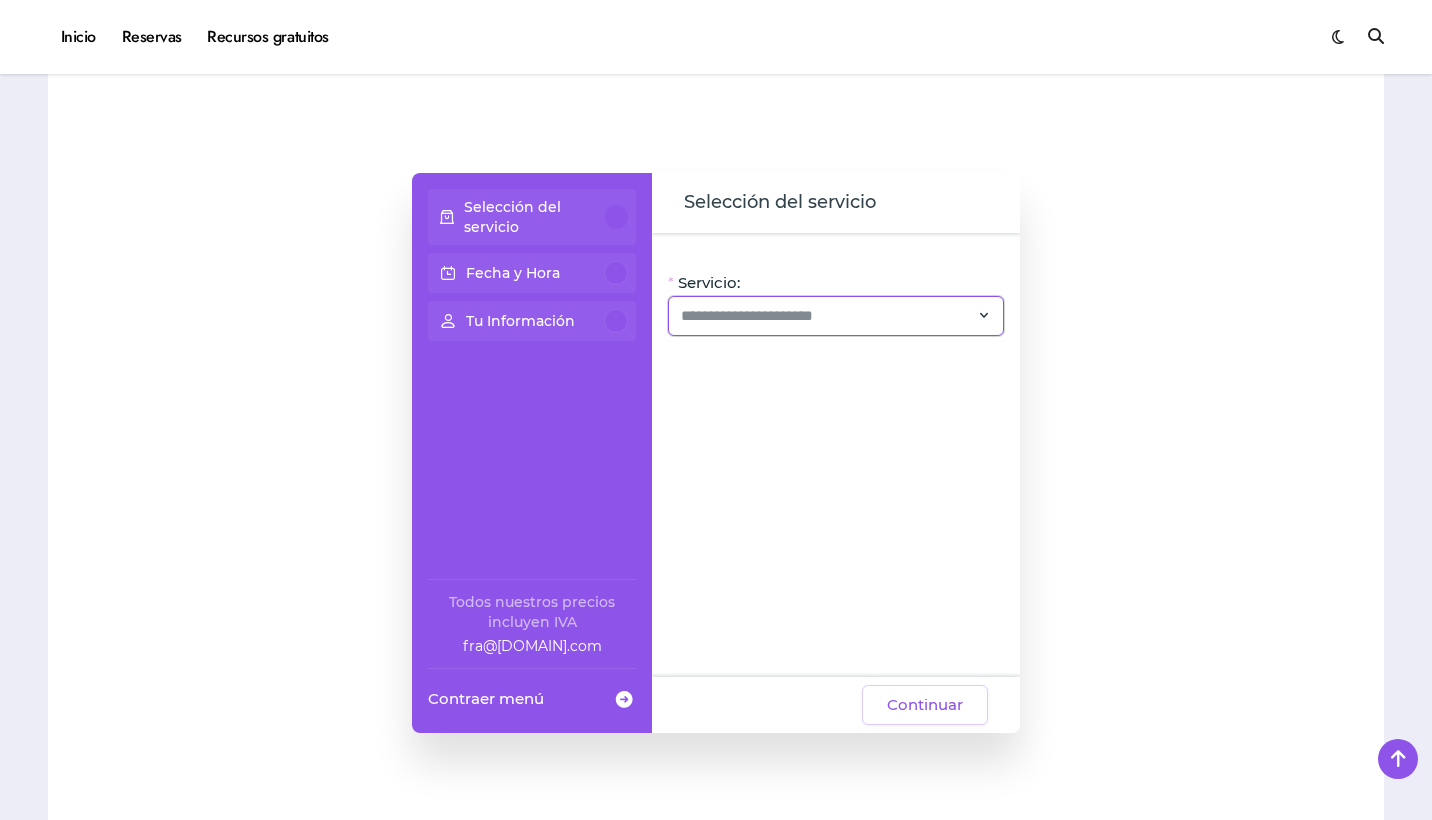click 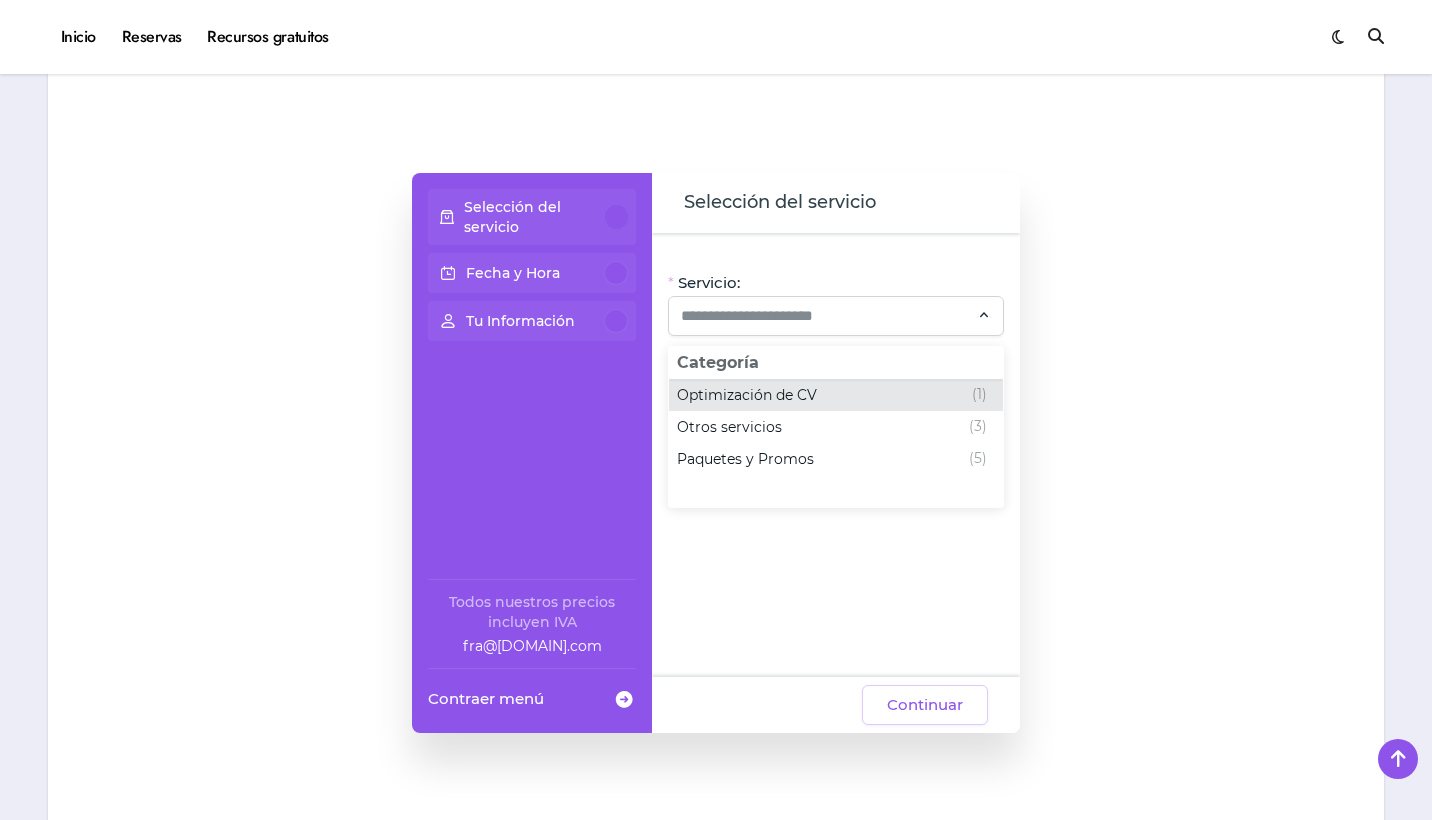 click on "Optimización de CV (1)" at bounding box center (832, 395) 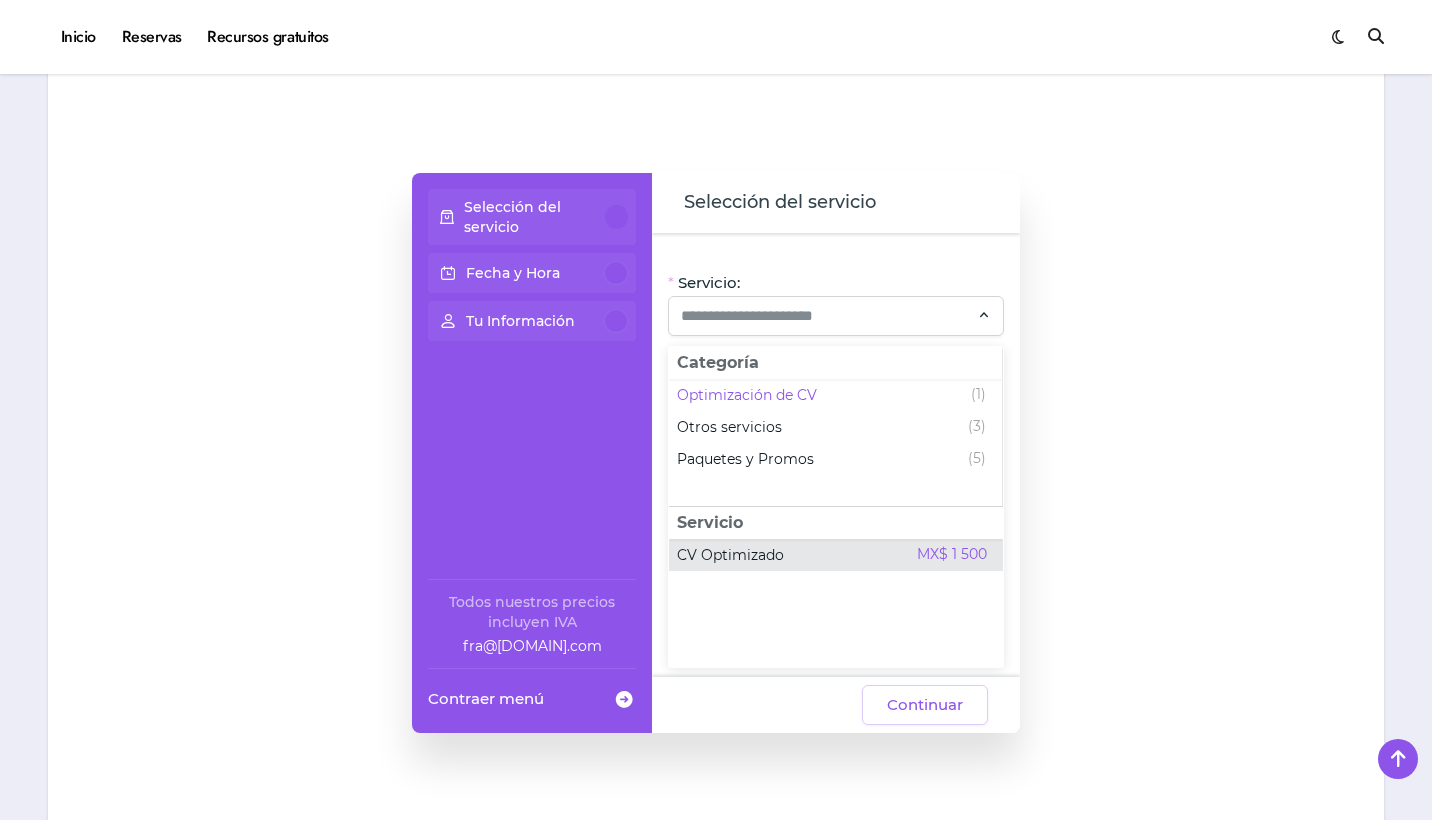 click on "CV Optimizado  MX$ 1 500" at bounding box center [832, 555] 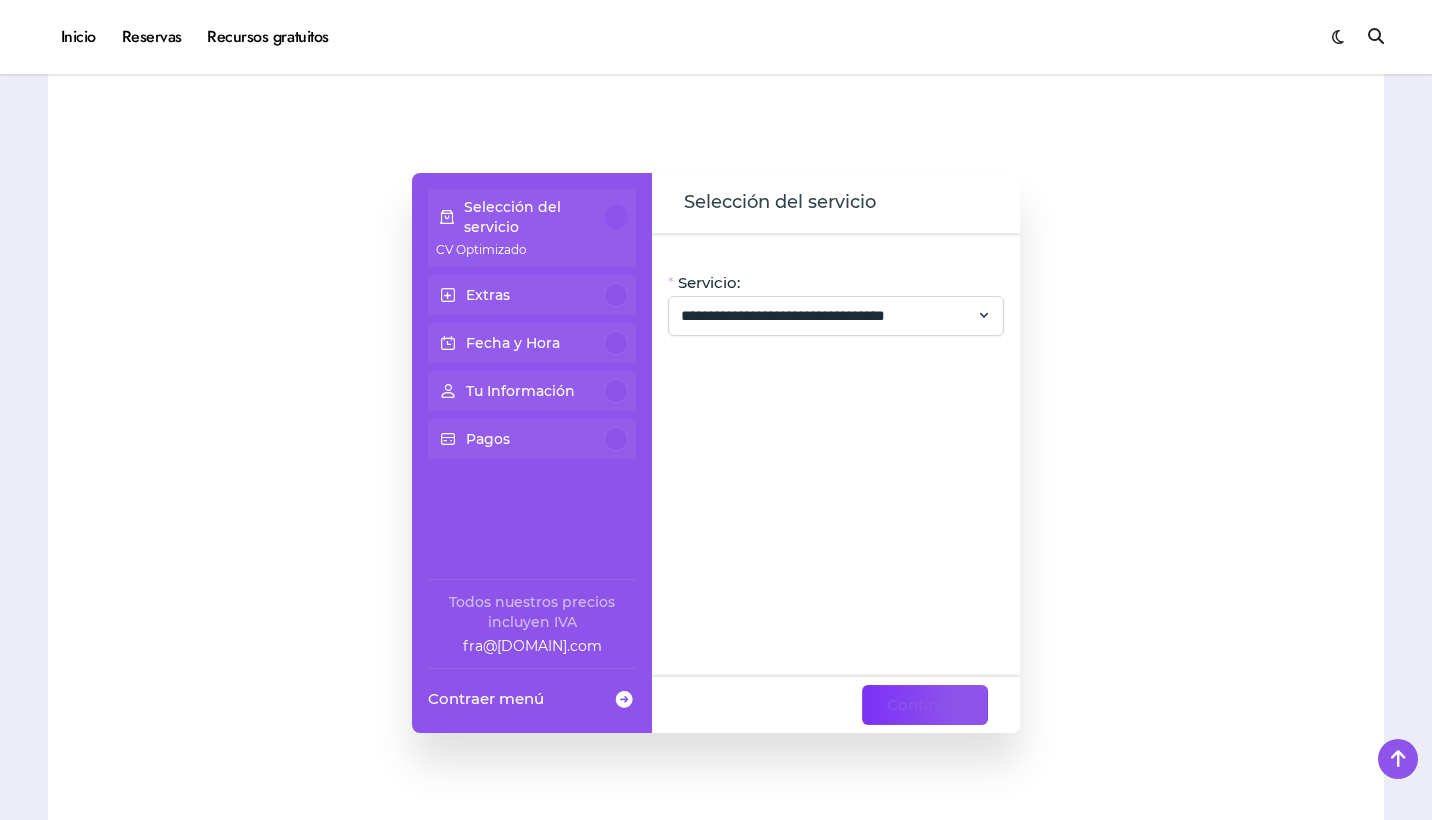 click on "Continuar" at bounding box center (925, 705) 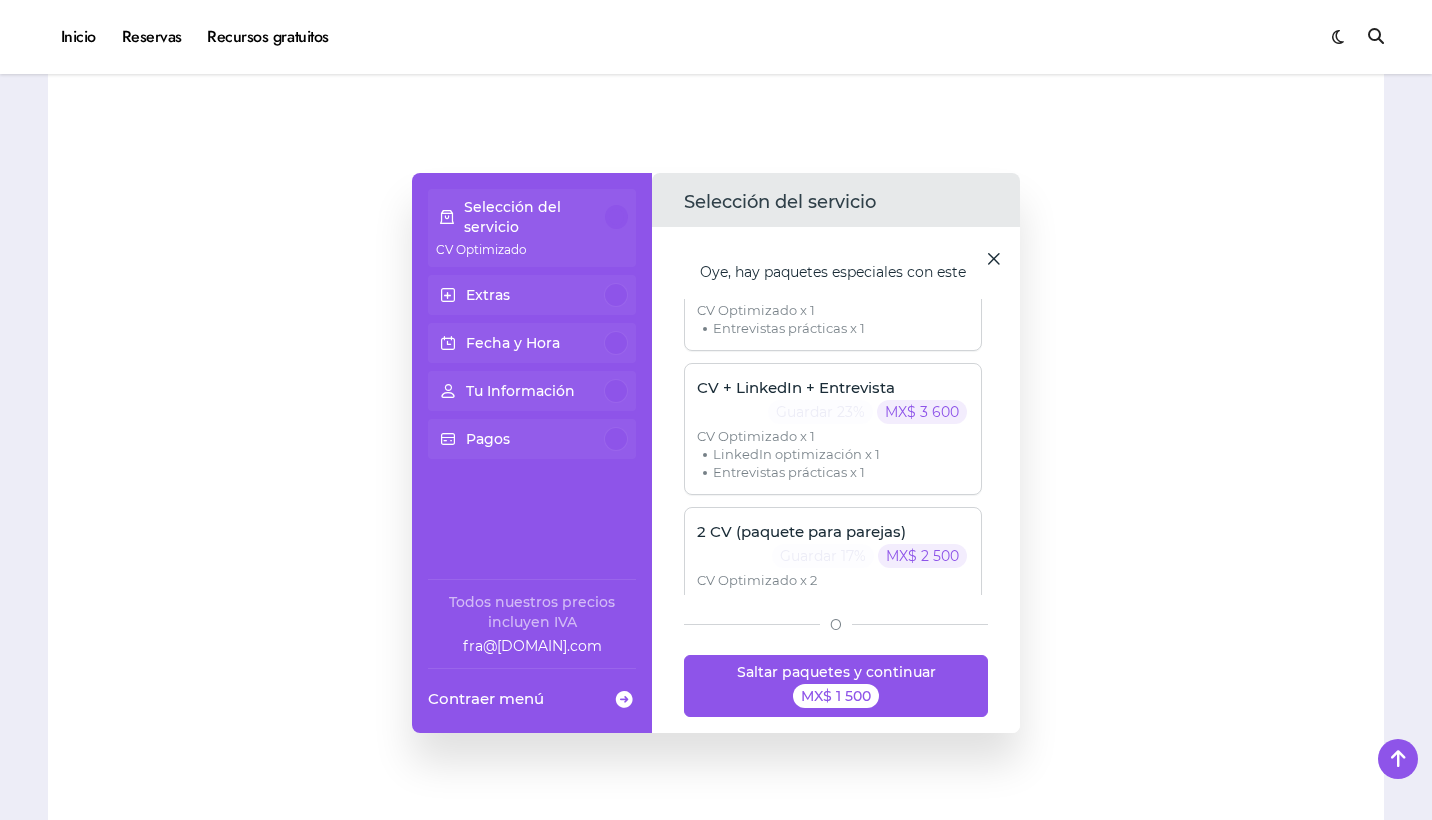 scroll, scrollTop: 0, scrollLeft: 0, axis: both 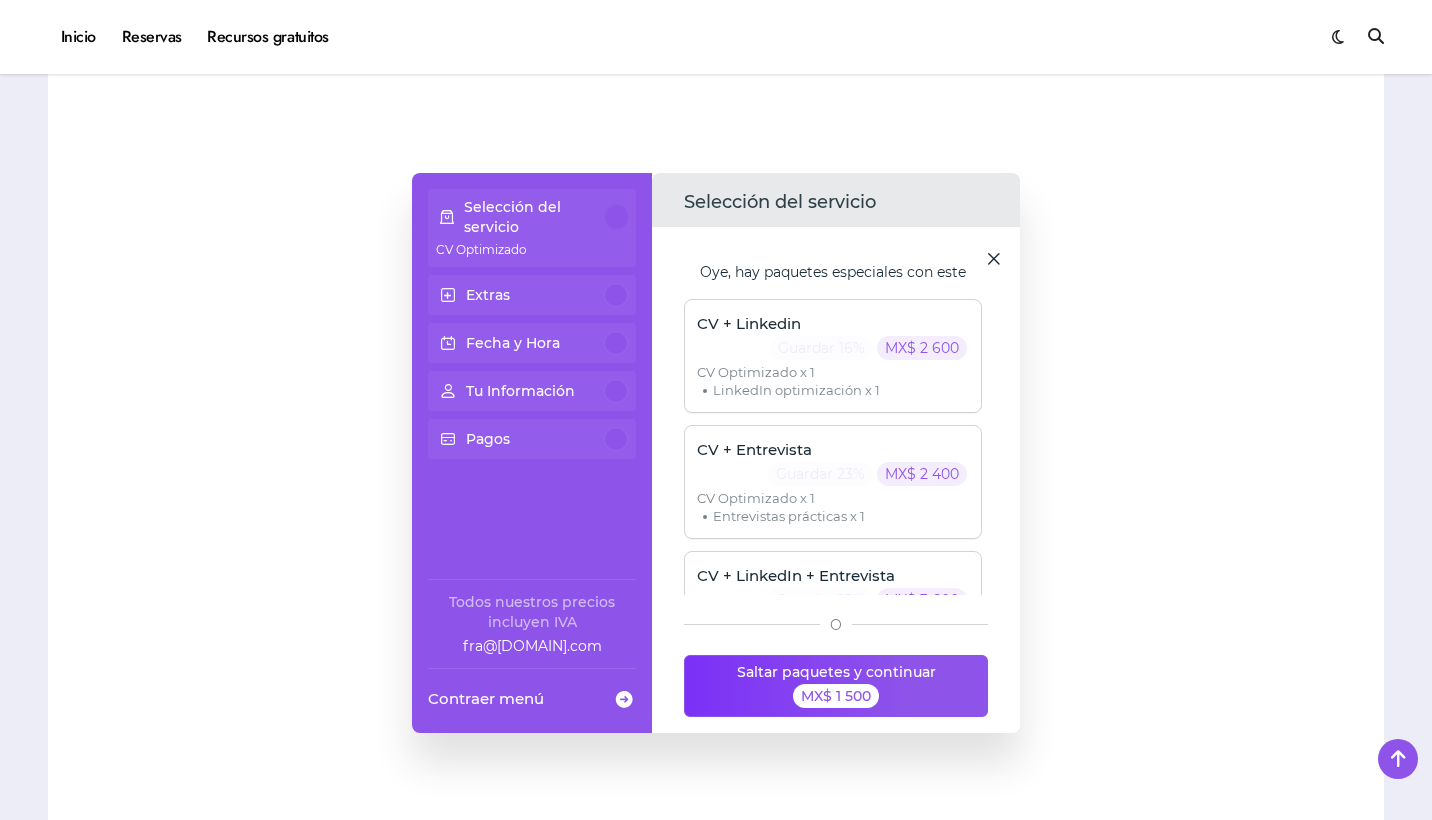 click on "Saltar paquetes y continuar MX$ 1 500" 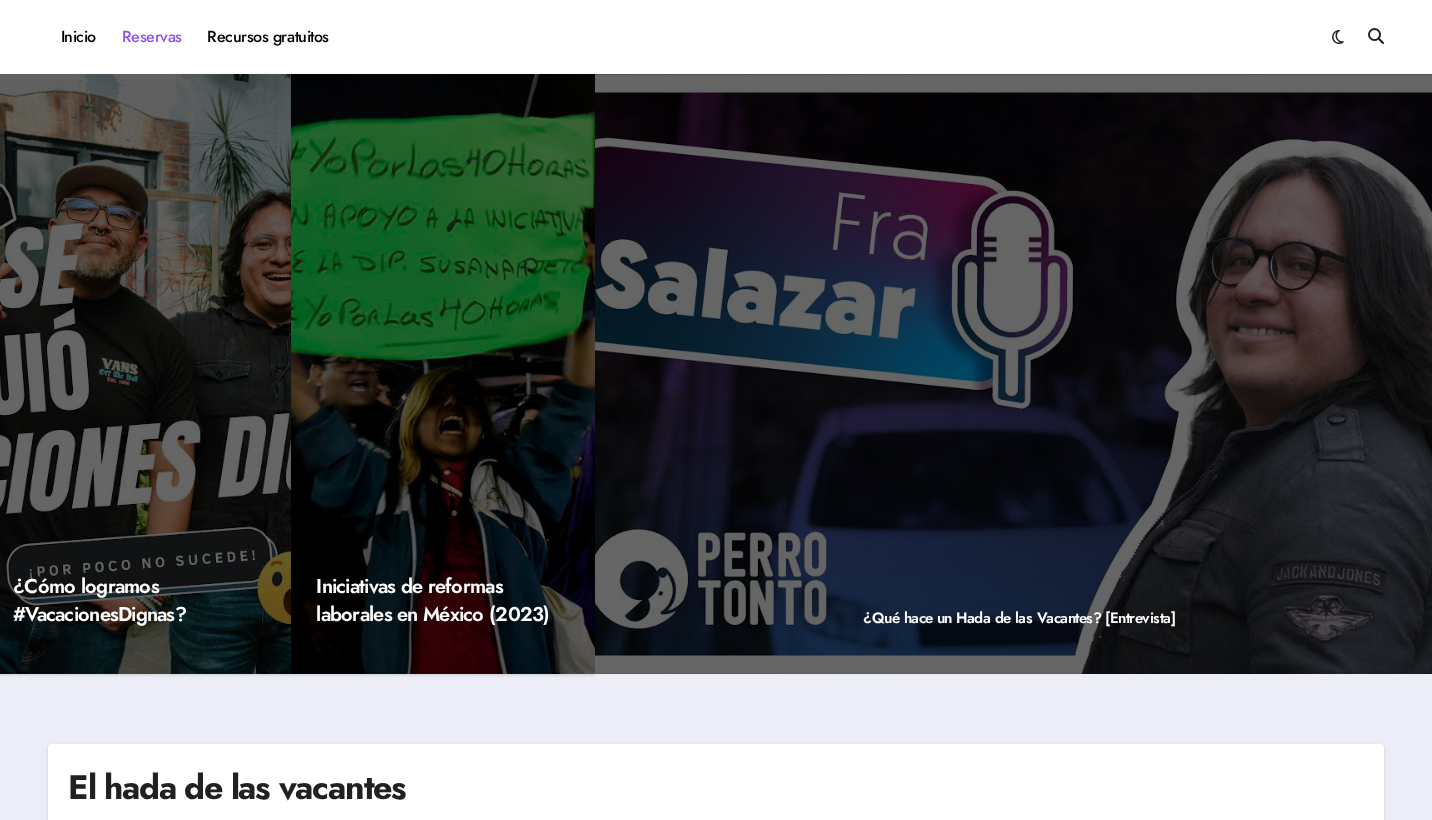 scroll, scrollTop: 0, scrollLeft: 0, axis: both 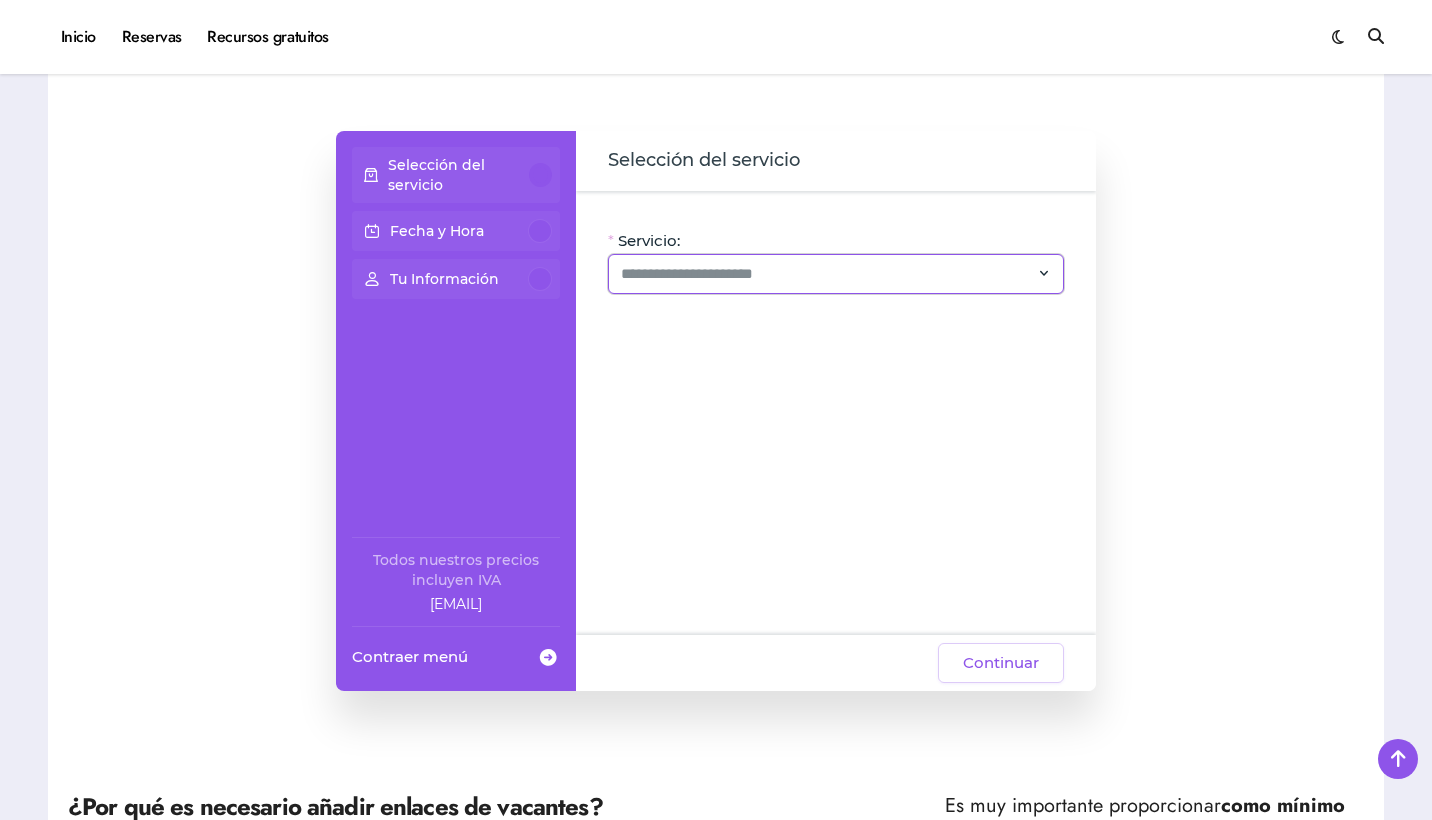 click 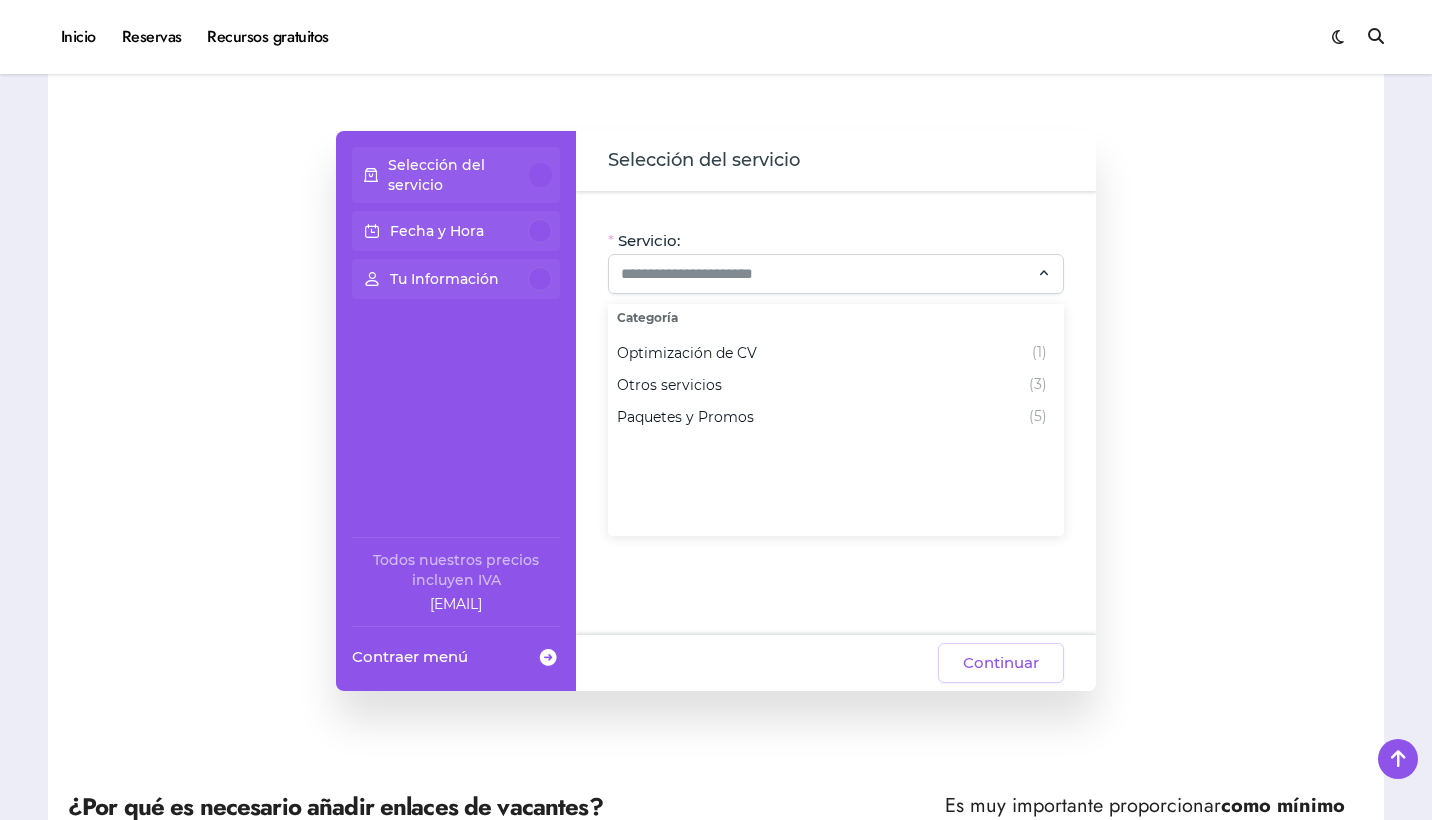 click on "Selección del servicio Fecha y Hora Tu Información Todos nuestros precios incluyen IVA fra@elhadadelasvacantes.com Contraer menú Selección del servicio Servicio:  Oye, hay paquetes especiales con este servicio, ¡consúltalos! CV + Linkedin Guardar 16% MX$ 2 600 CV Optimizado x 1 LinkedIn optimización x 1 CV + Entrevista Guardar 23% MX$ 2 400 CV Optimizado x 1 Entrevistas prácticas x 1 CV + LinkedIn + Entrevista Guardar 23% MX$ 3 600 CV Optimizado x 1 LinkedIn optimización x 1 Entrevistas prácticas x 1 2 CV (paquete para parejas) Guardar 17% MX$ 2 500 CV Optimizado x 2 O Saltar paquetes y continuar MX$ 0  Continuar" at bounding box center [716, 411] 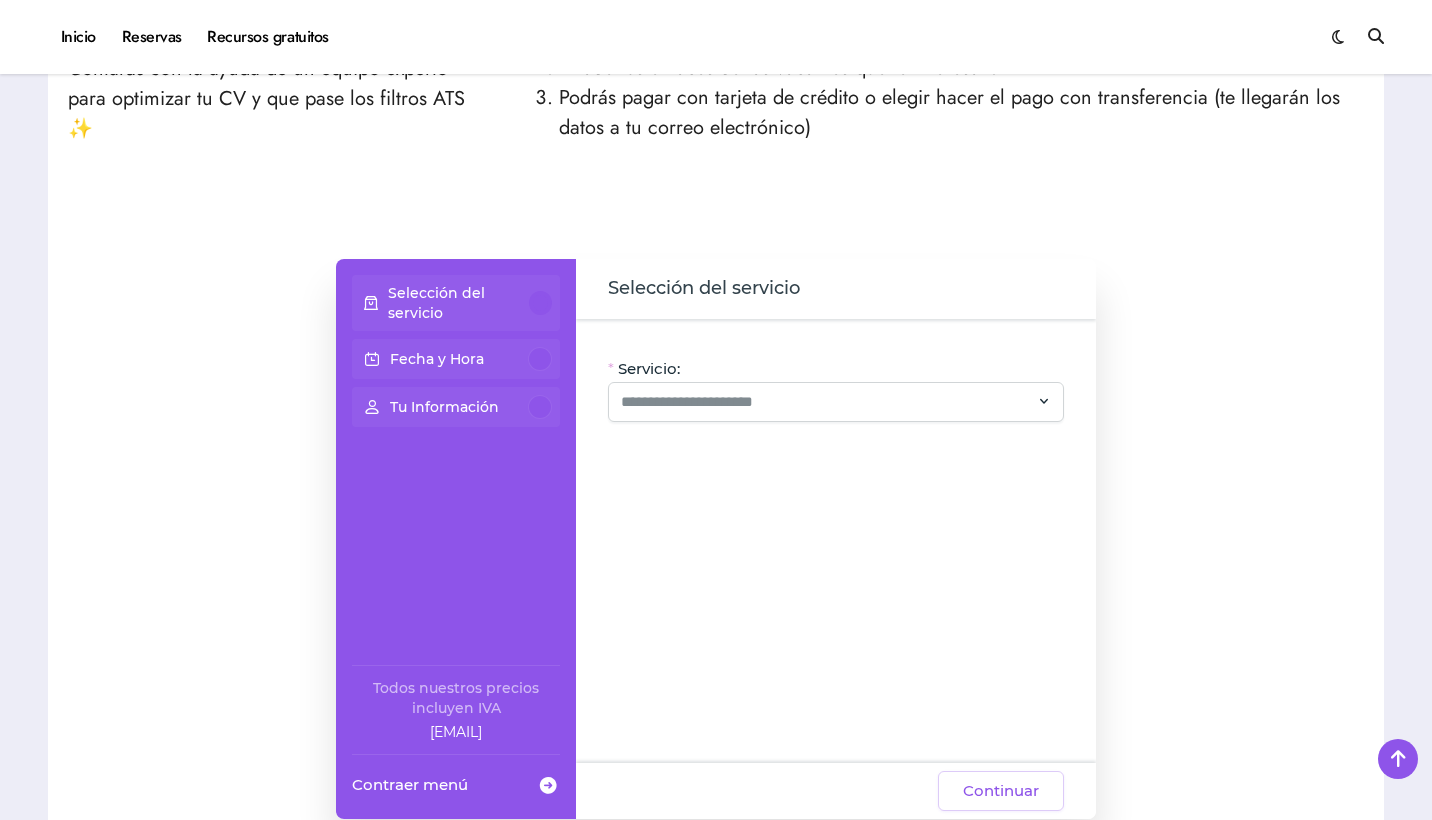 scroll, scrollTop: 205, scrollLeft: 0, axis: vertical 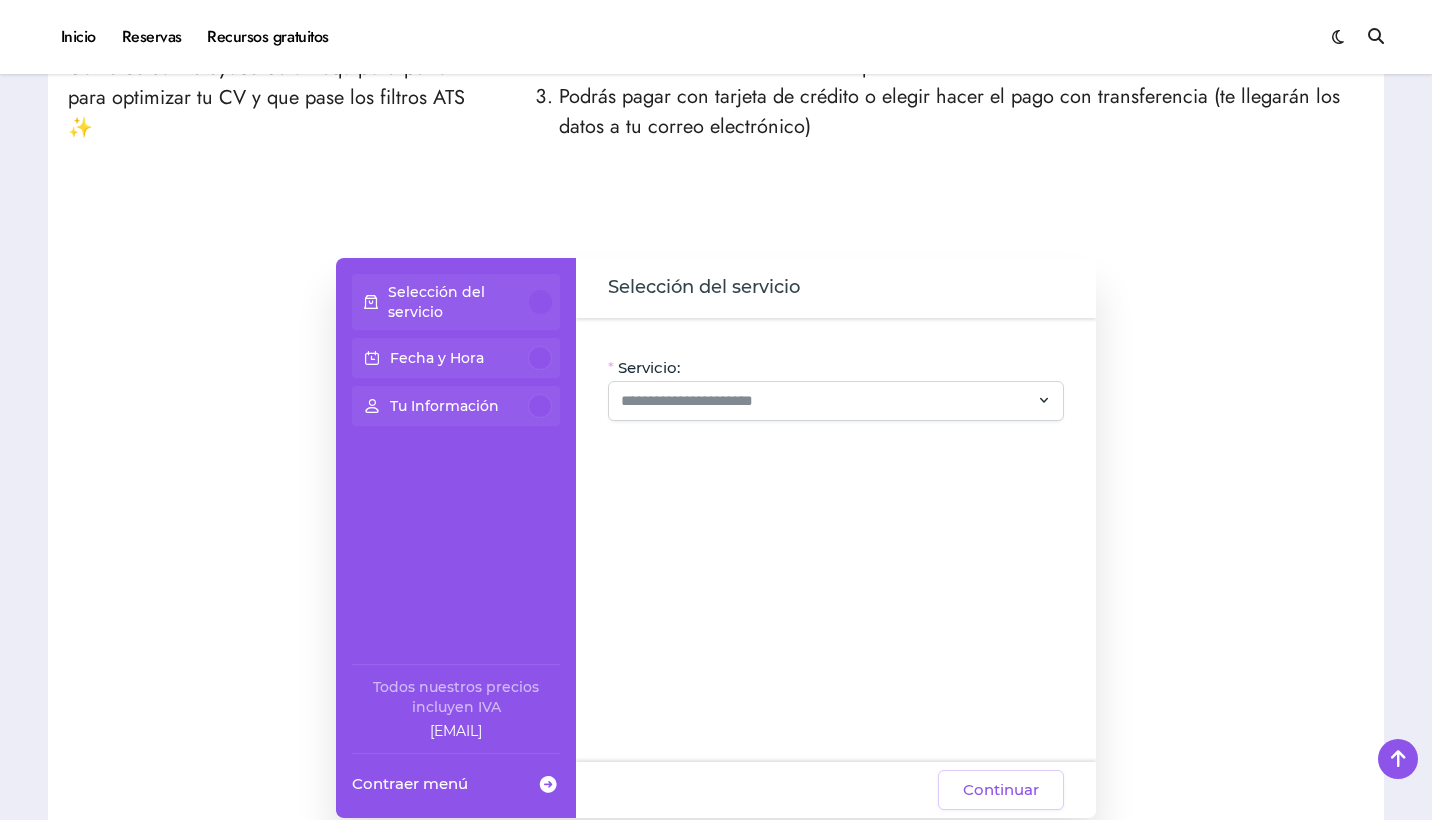 click at bounding box center [540, 302] 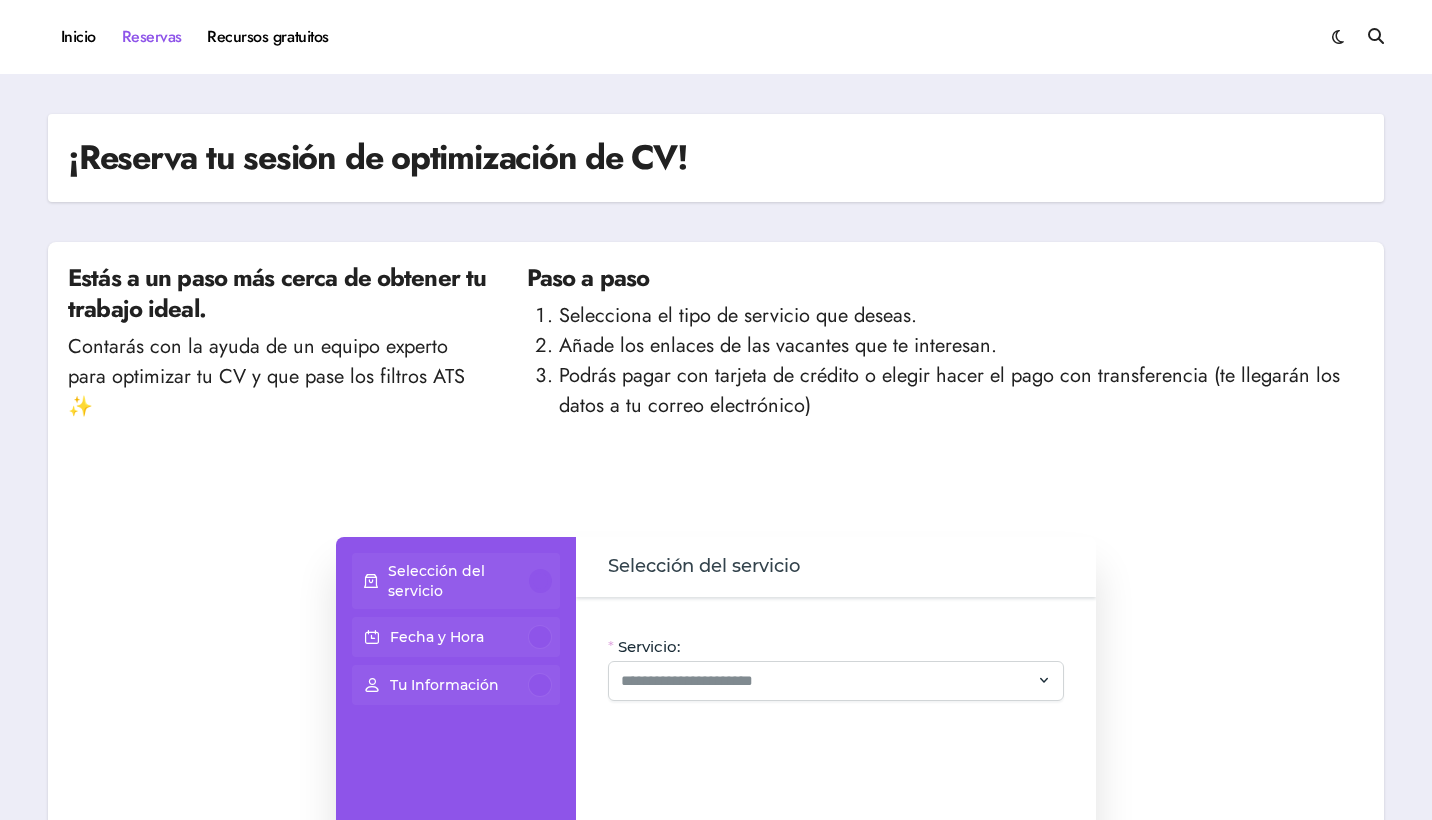 scroll, scrollTop: 0, scrollLeft: 0, axis: both 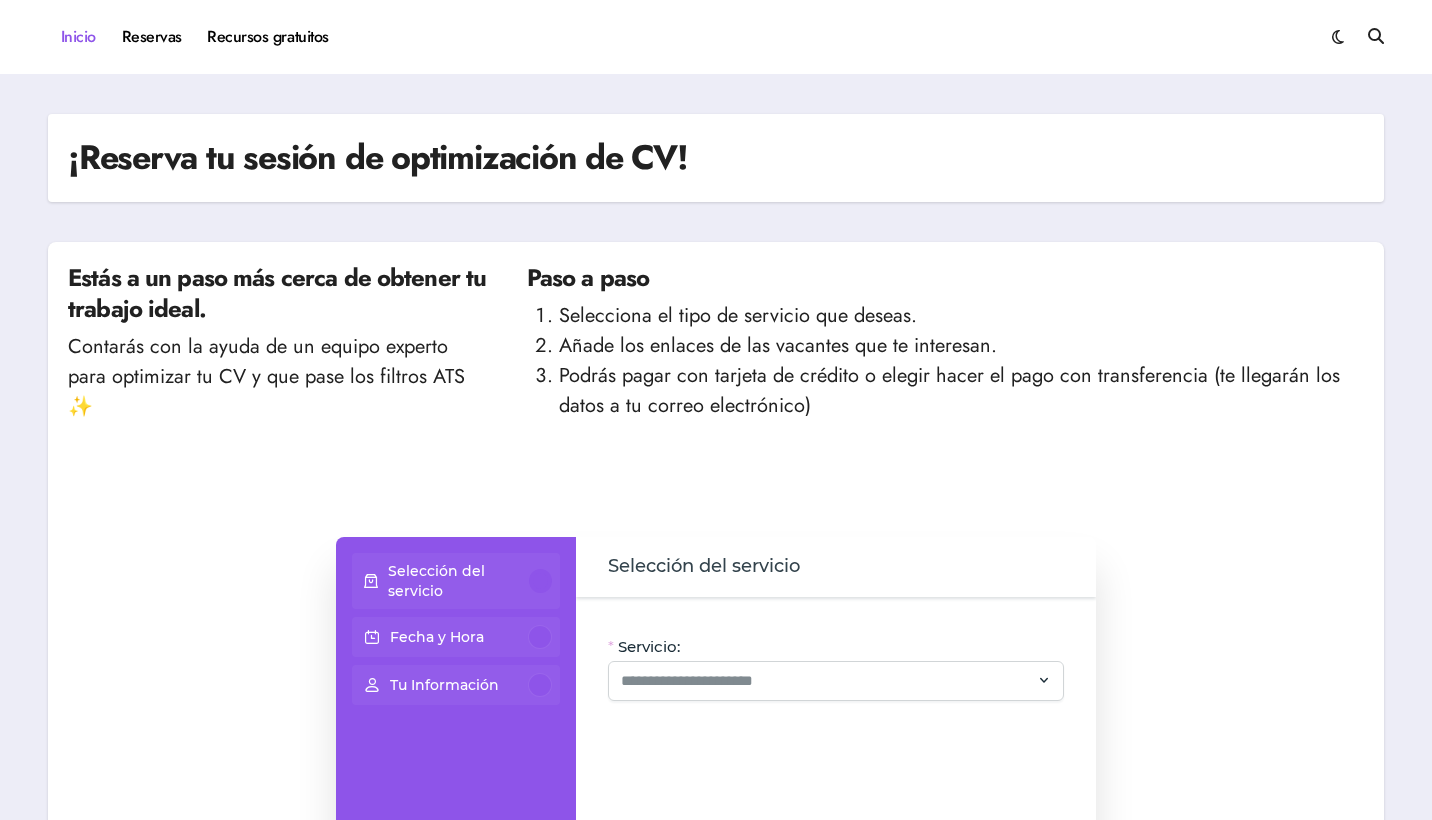 click on "Inicio" at bounding box center (78, 37) 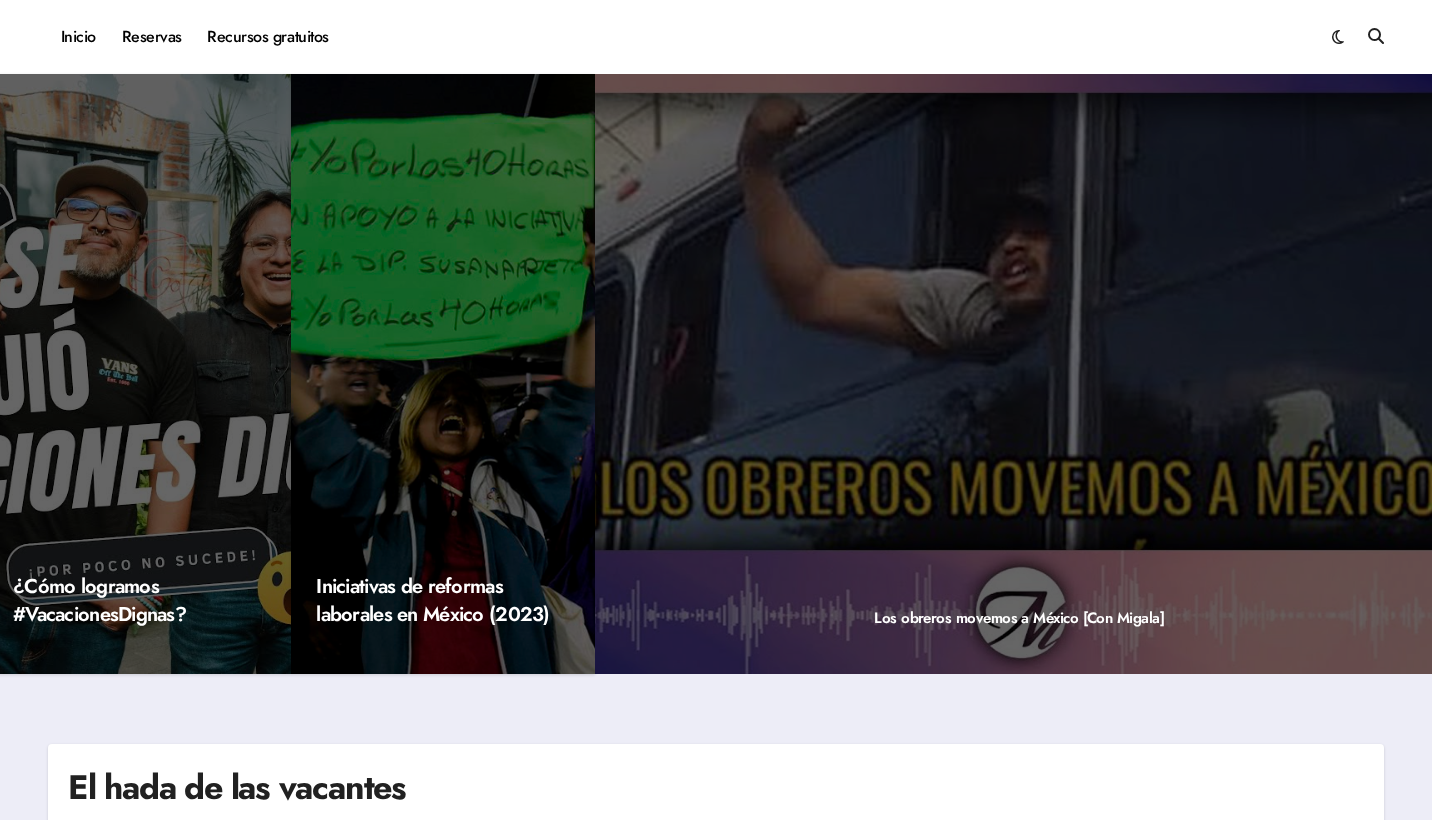 scroll, scrollTop: 0, scrollLeft: 0, axis: both 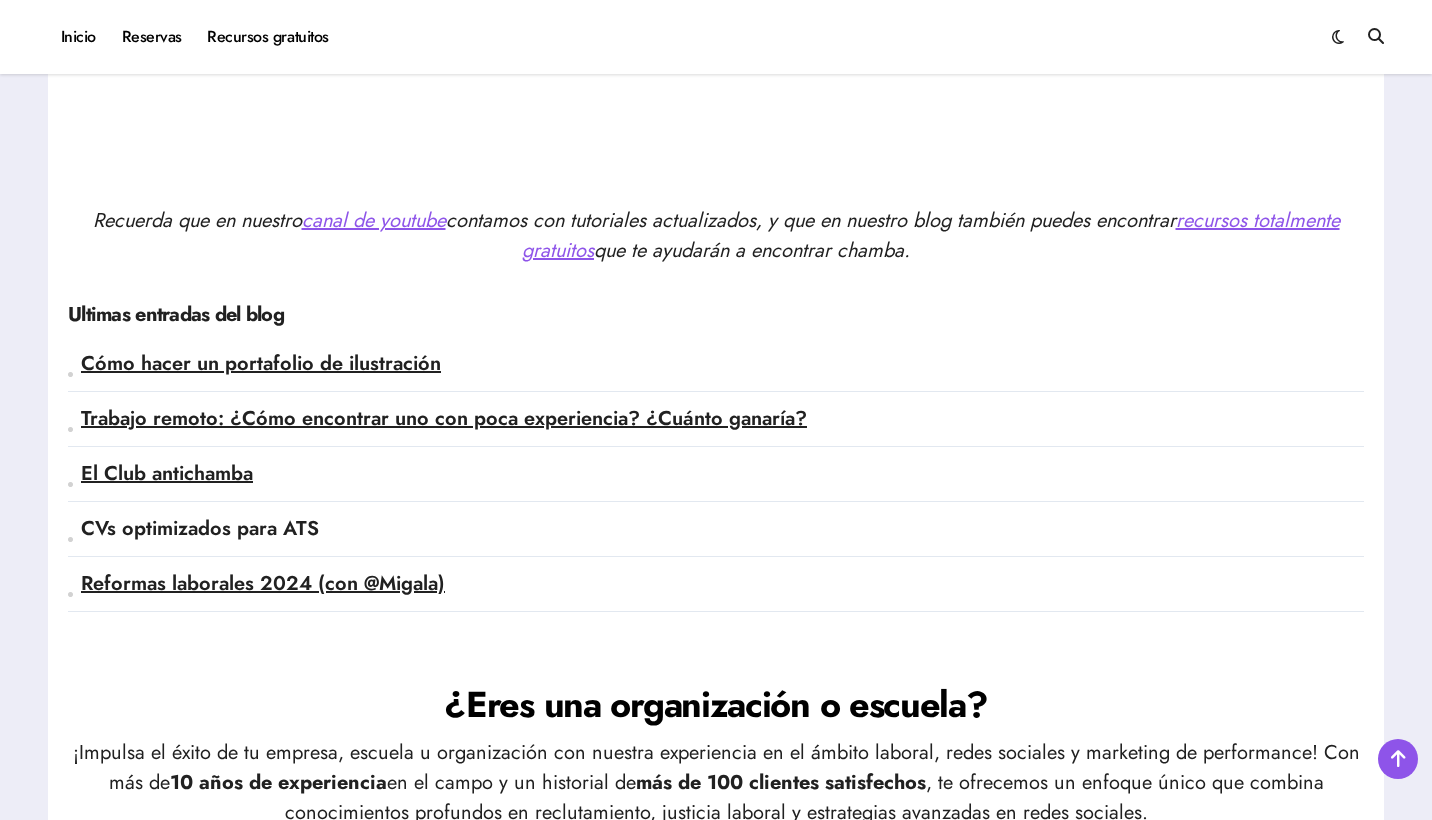 click on "CVs optimizados para ATS" at bounding box center [200, 528] 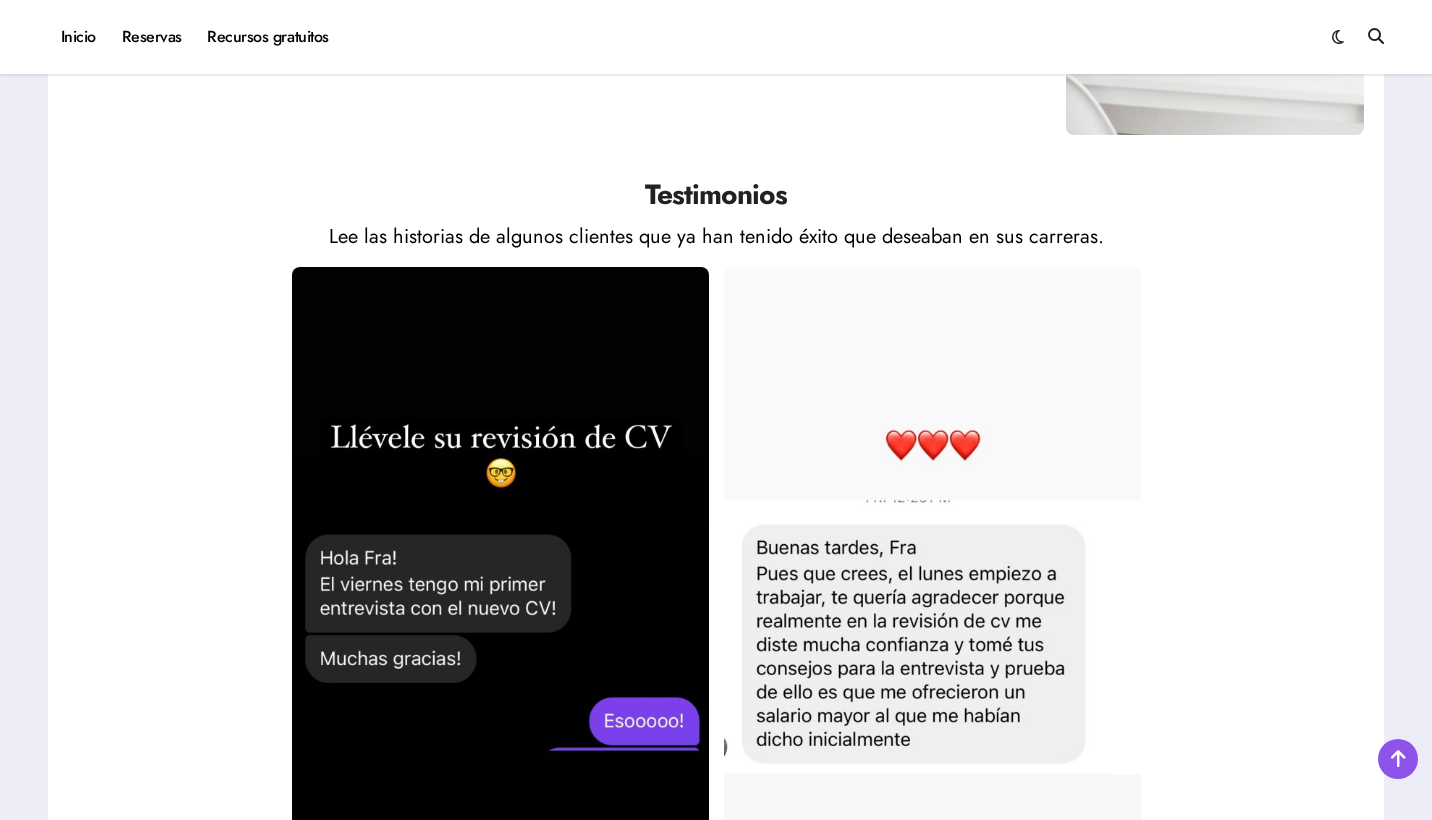 scroll, scrollTop: 3164, scrollLeft: 0, axis: vertical 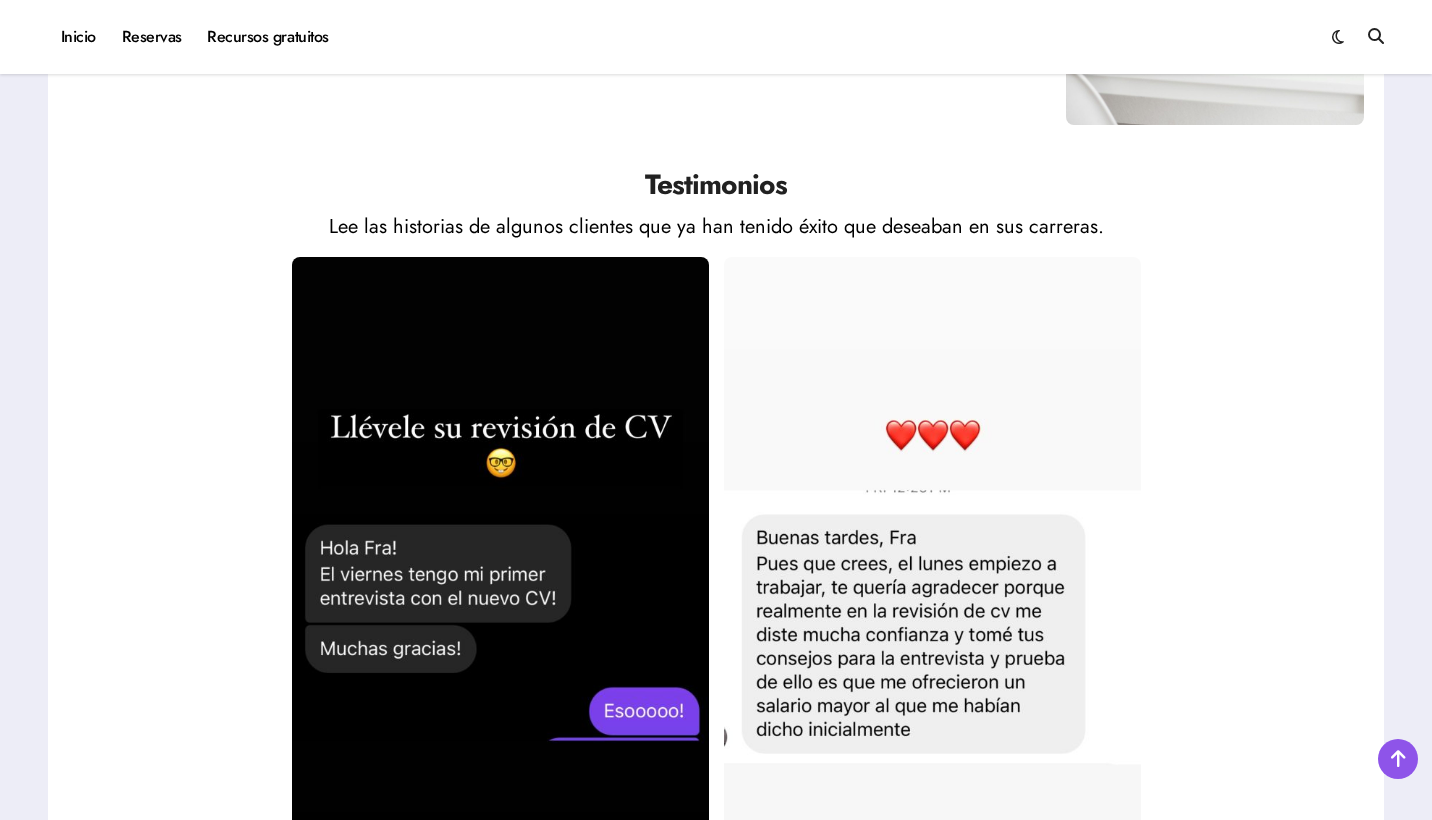 click at bounding box center [716, 627] 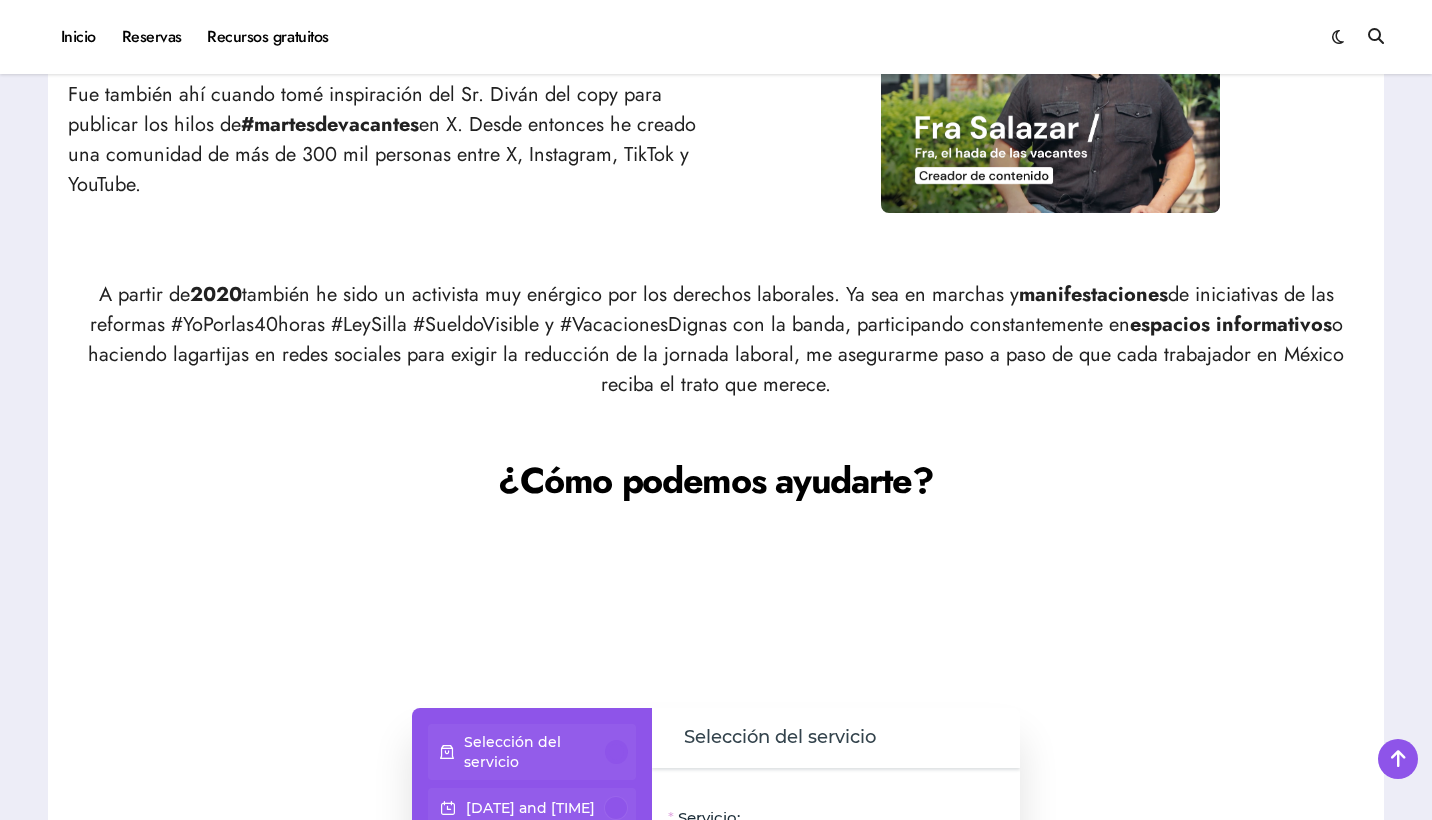 scroll, scrollTop: 745, scrollLeft: 0, axis: vertical 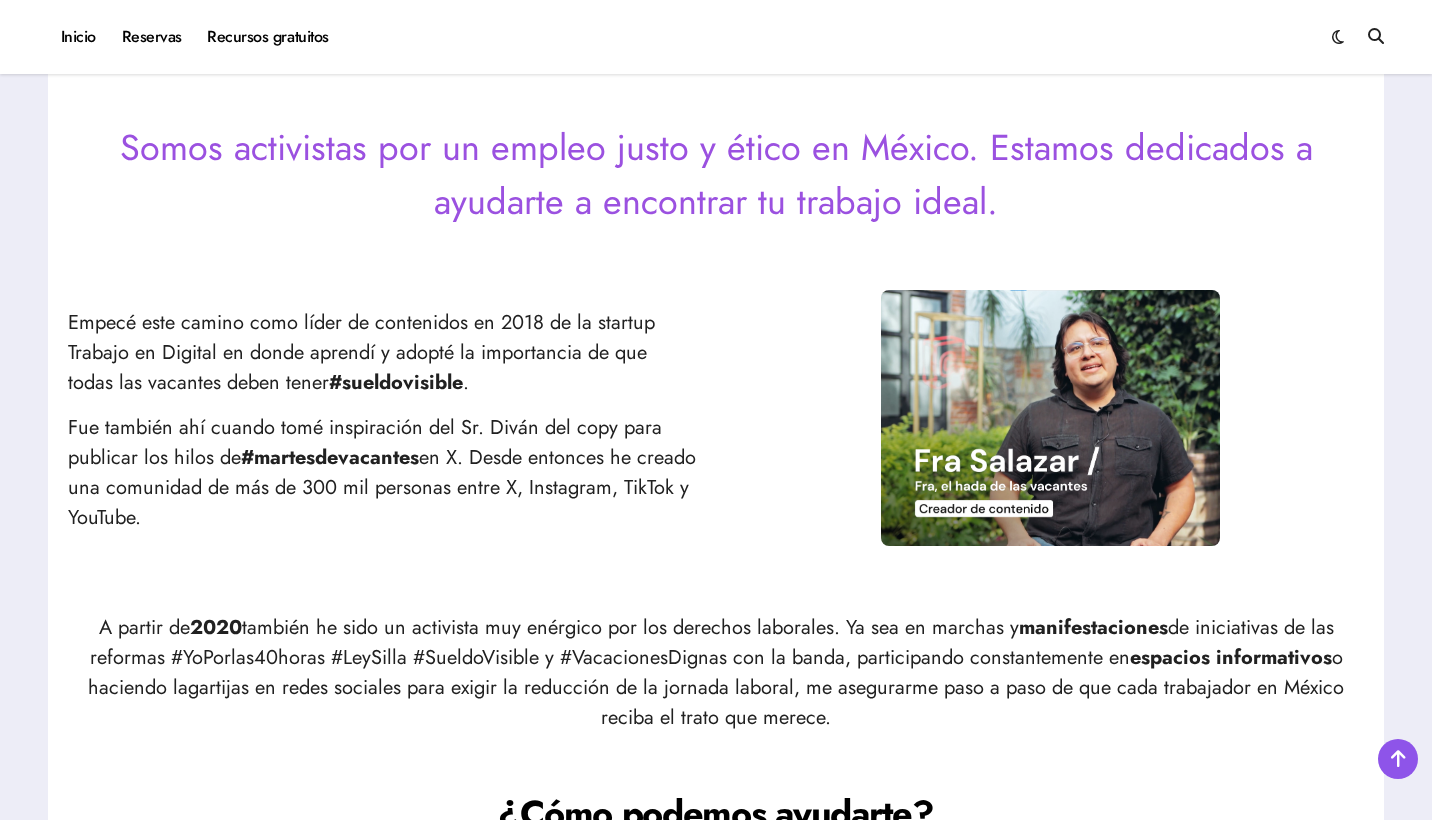 click at bounding box center [1050, 418] 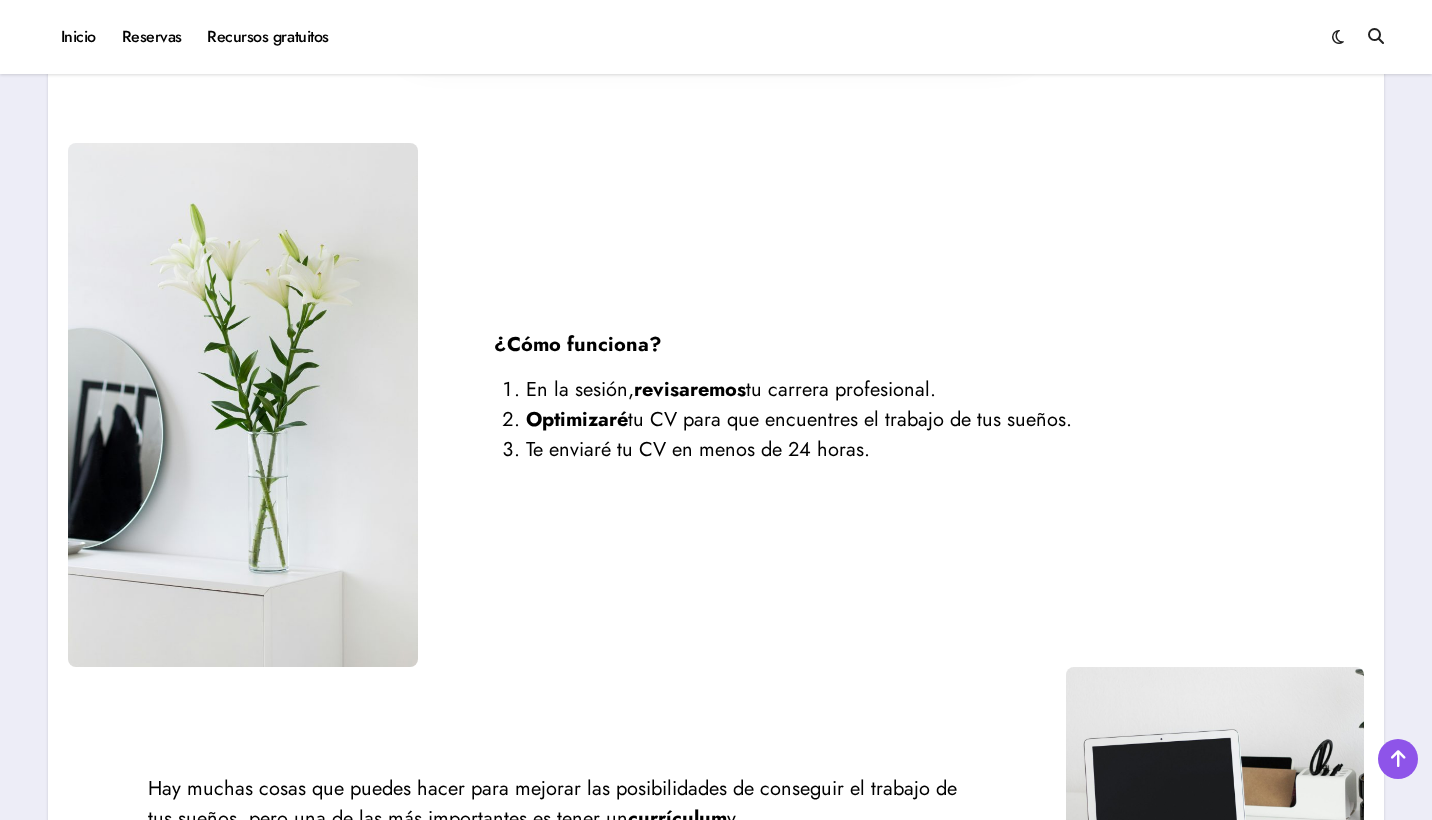 scroll, scrollTop: 1437, scrollLeft: 0, axis: vertical 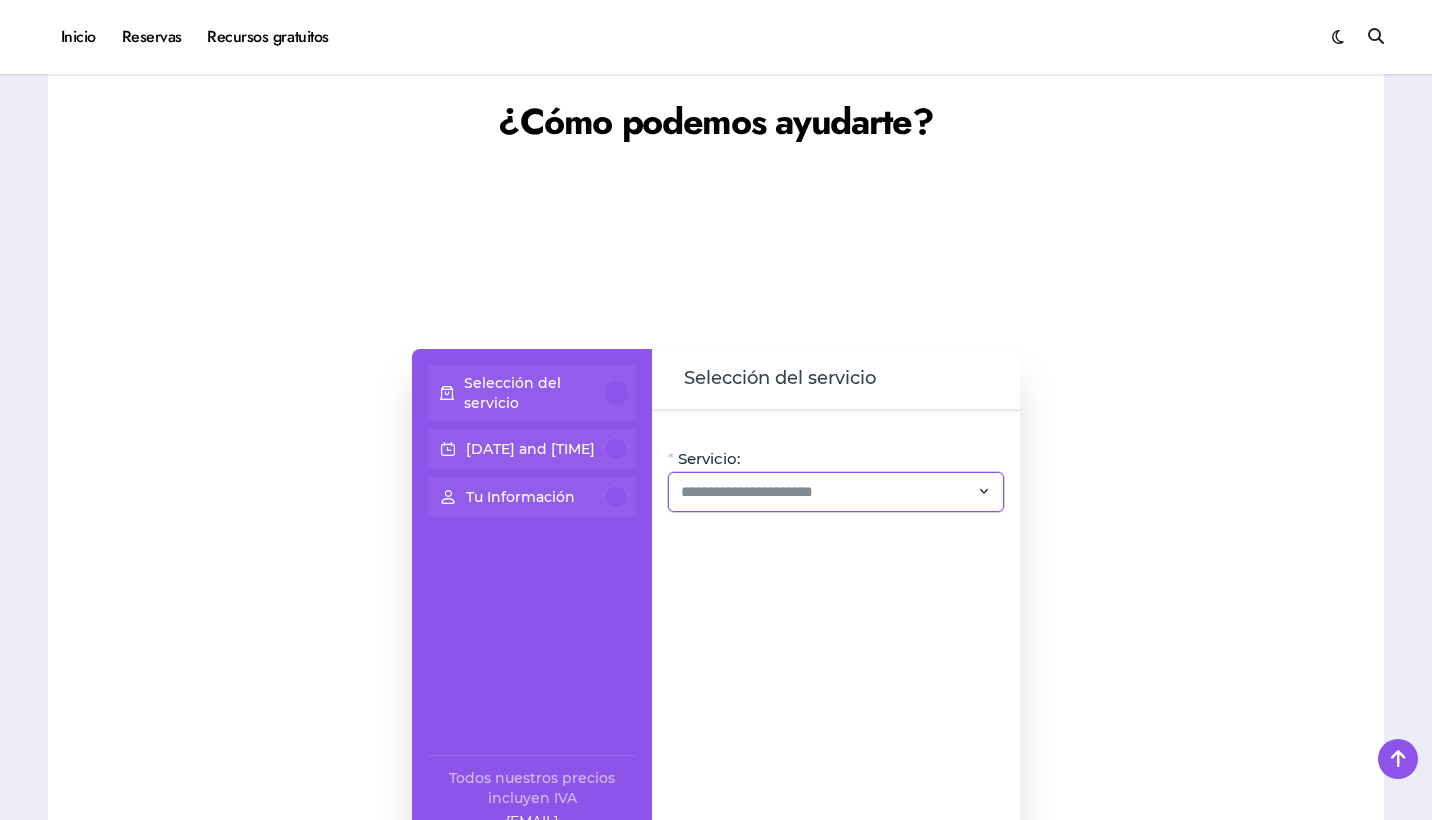 click 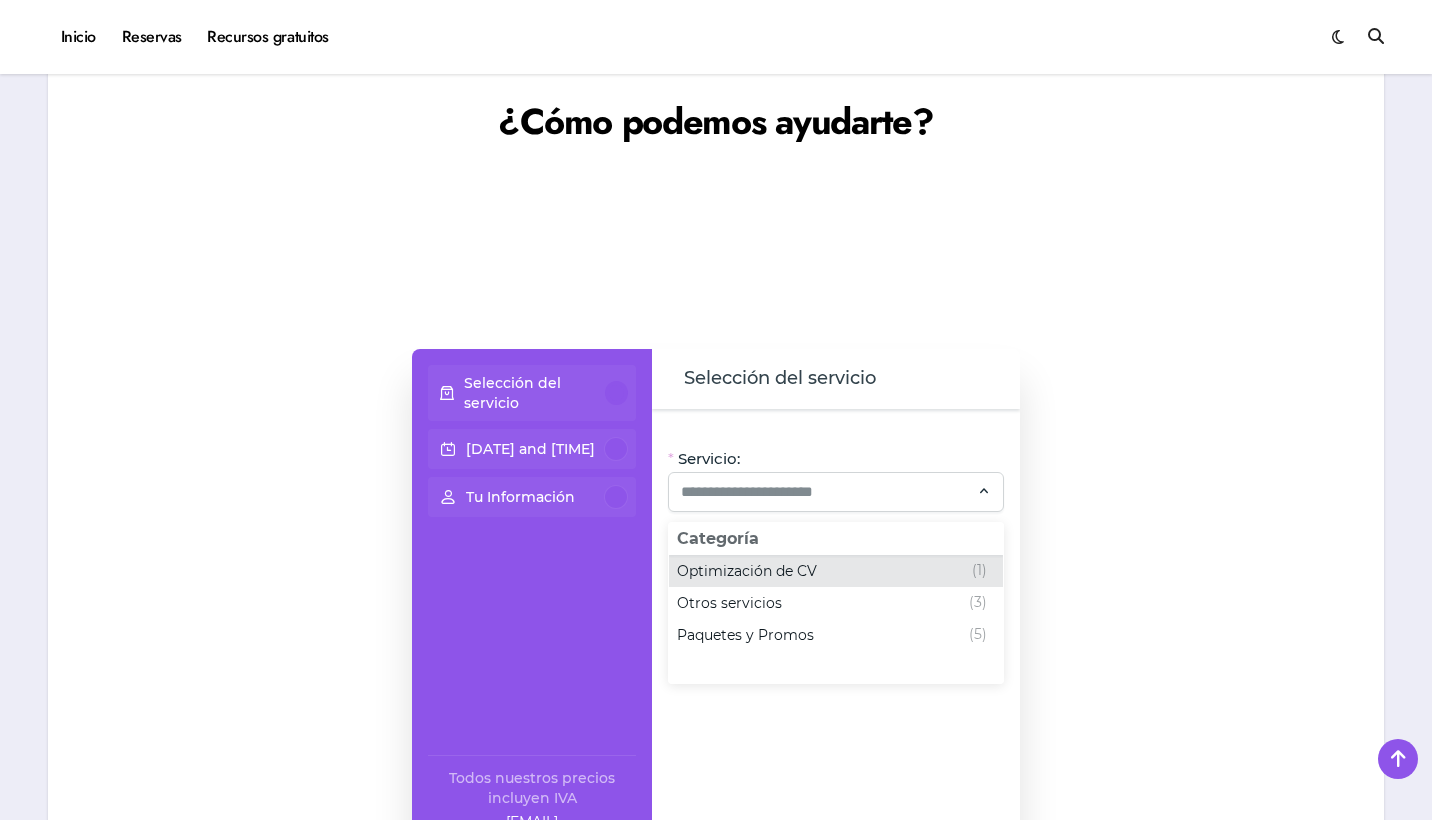 click on "Optimización de CV (1)" at bounding box center (832, 571) 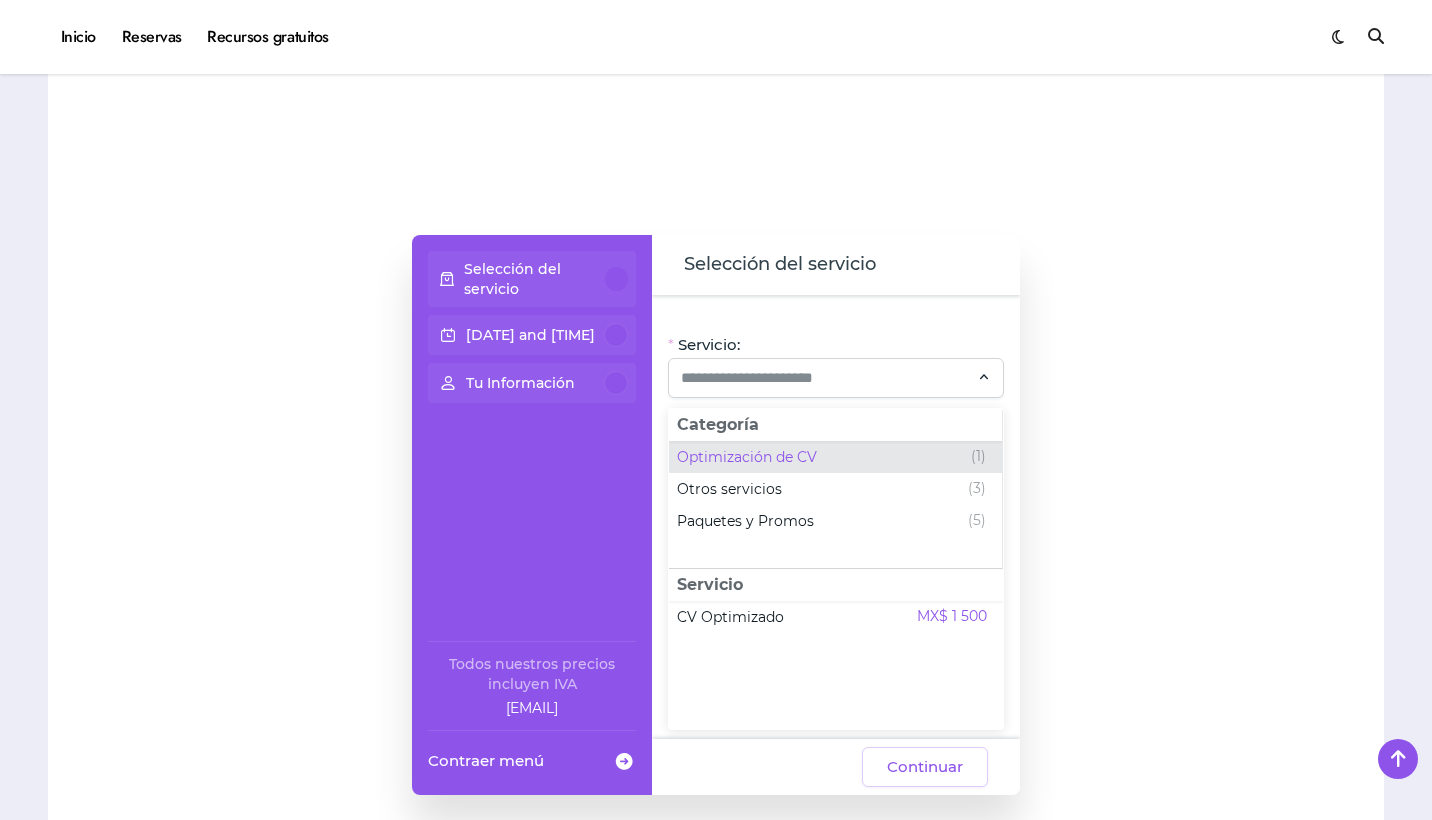 scroll, scrollTop: 1590, scrollLeft: 0, axis: vertical 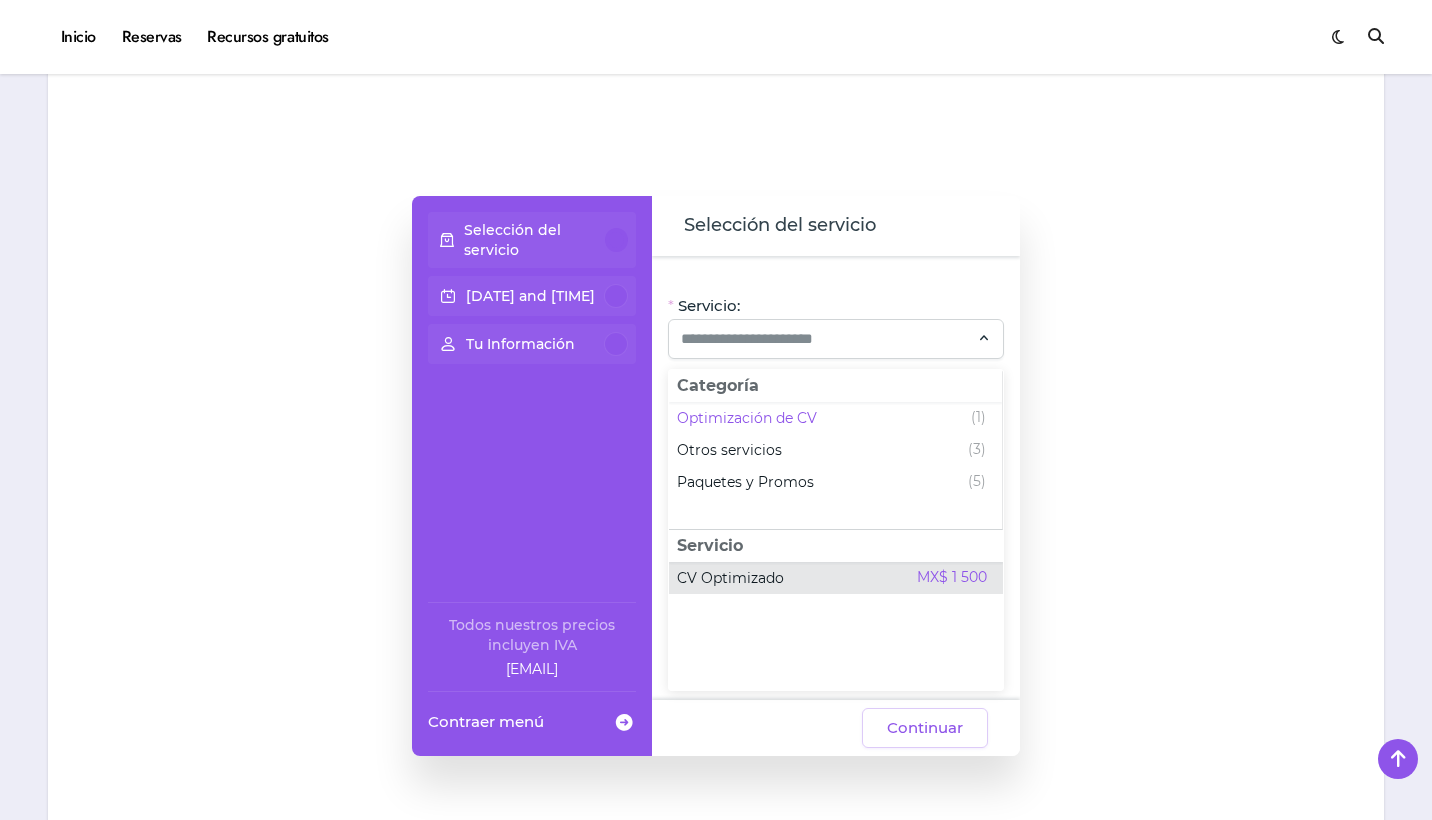 click on "CV Optimizado  MX$ 1 500" at bounding box center (836, 578) 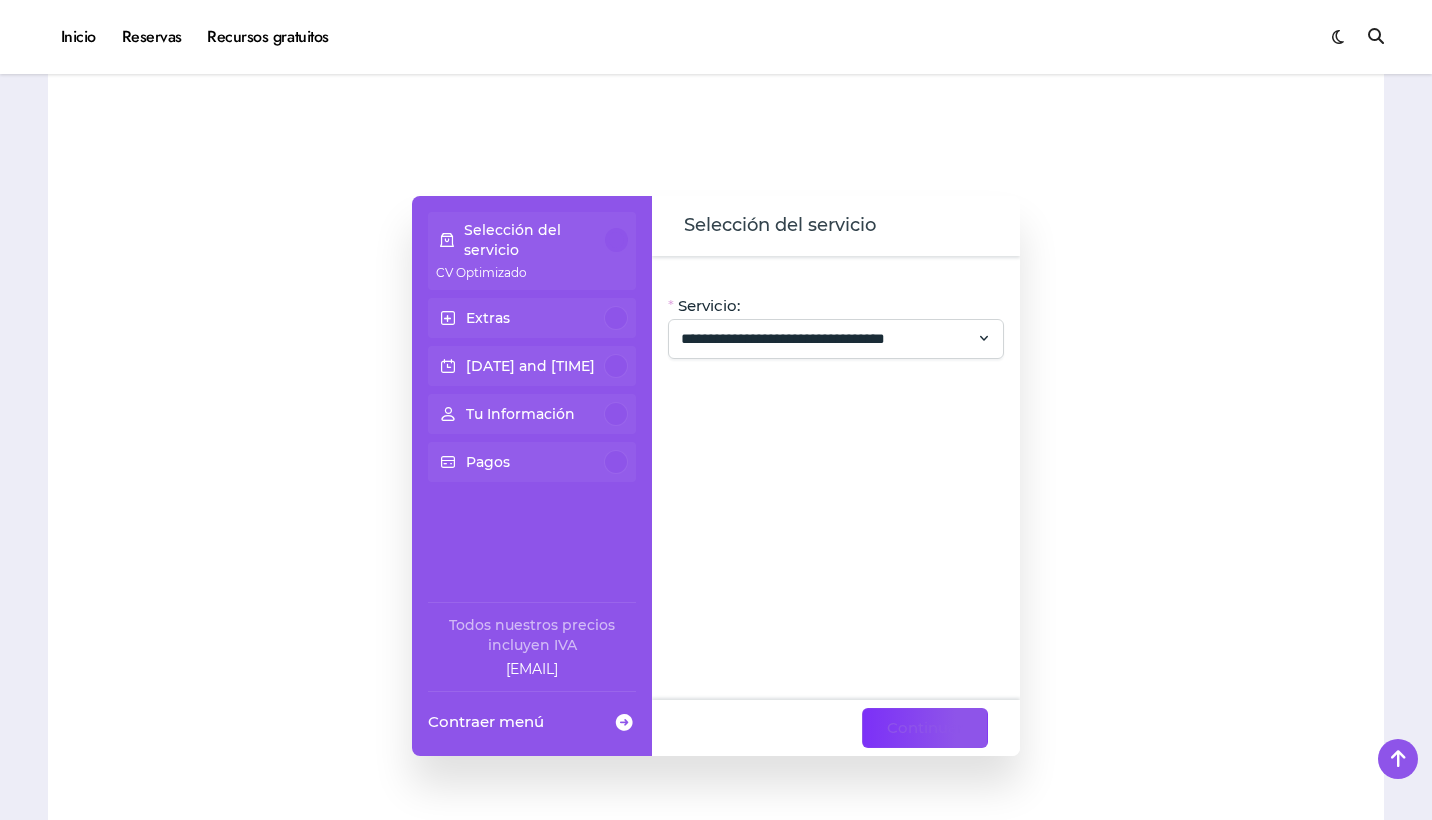 click on "Continuar" at bounding box center [925, 728] 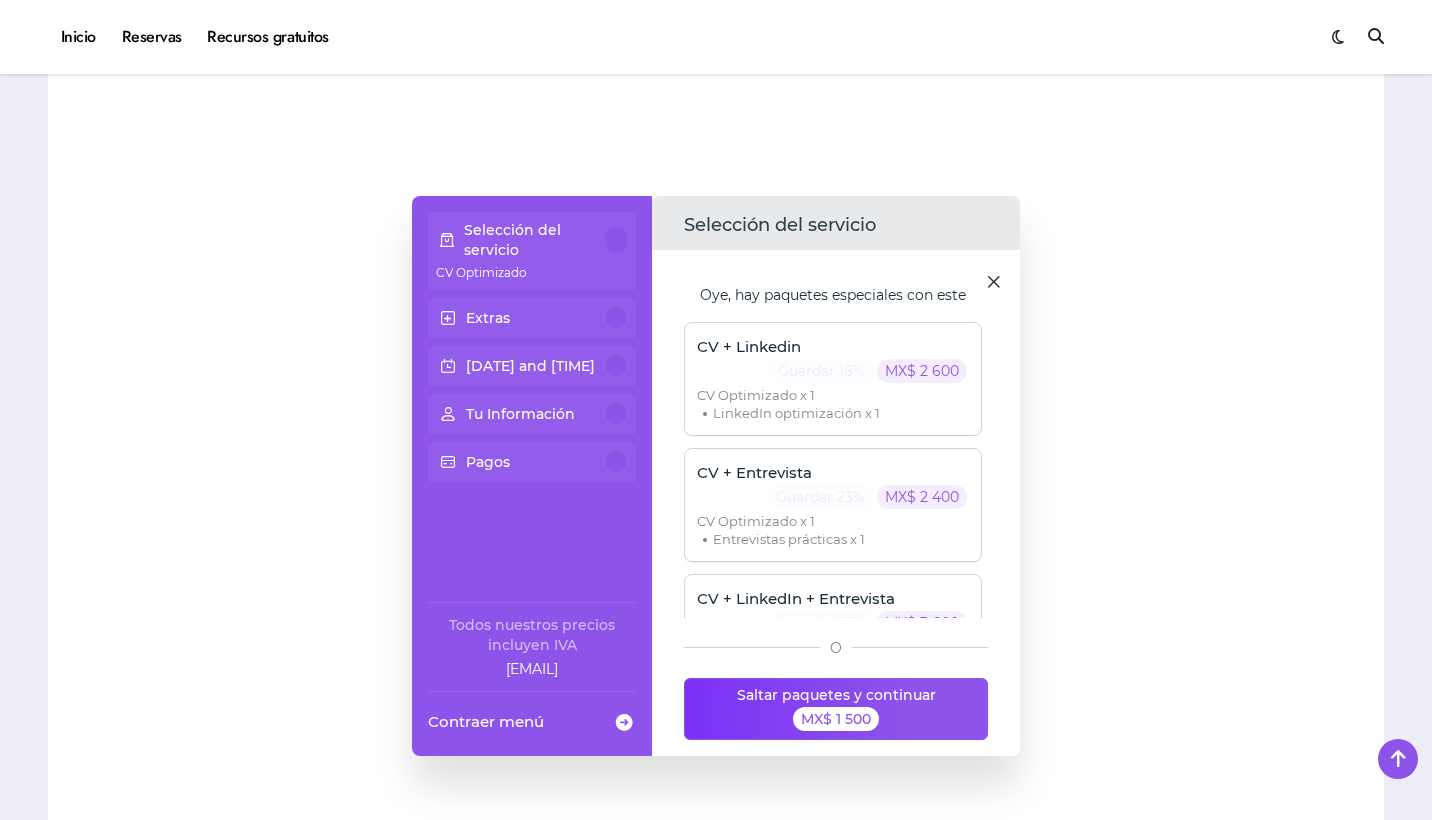 click on "MX$ 1 500" 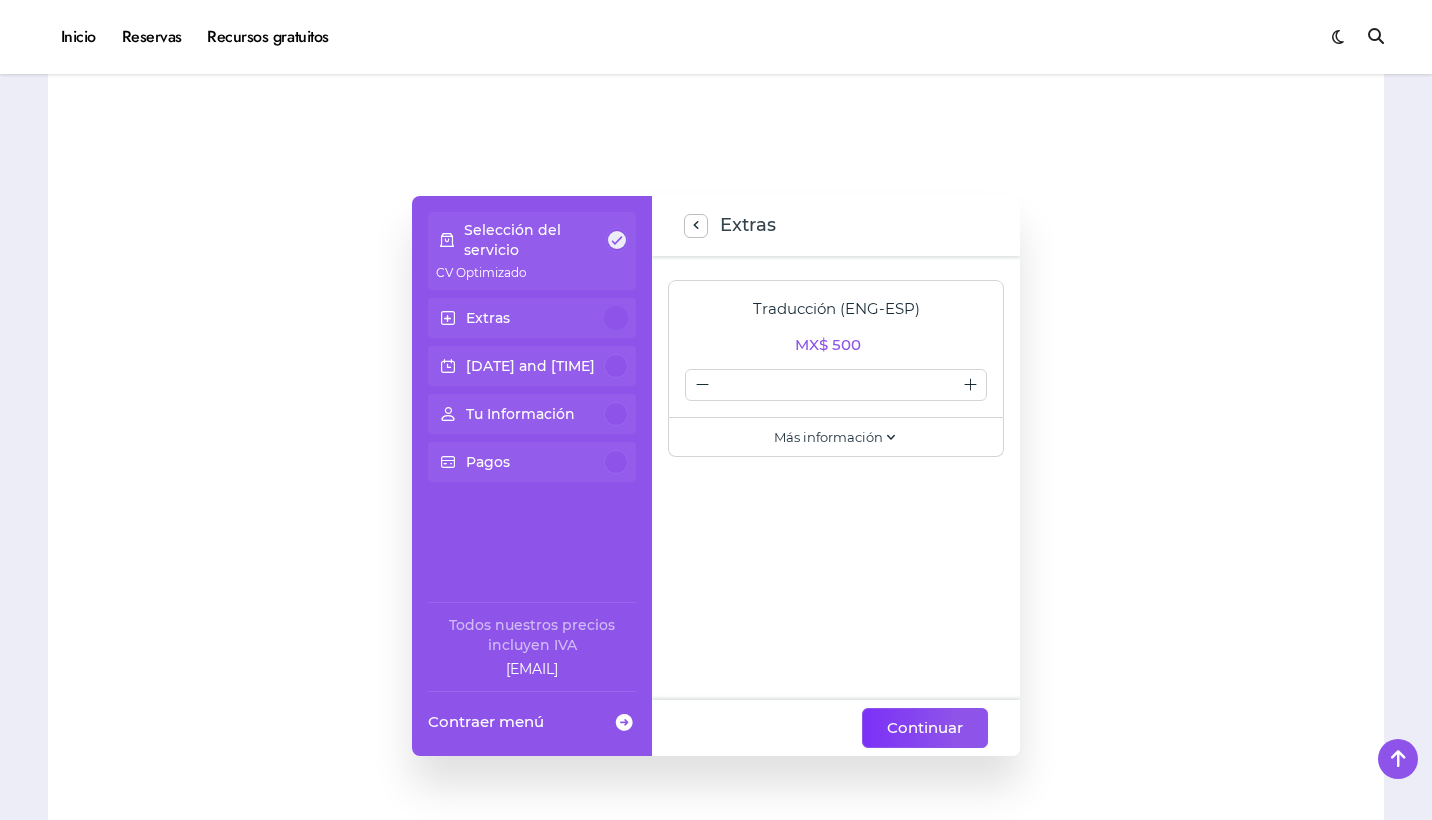 click on "Continuar" at bounding box center [925, 728] 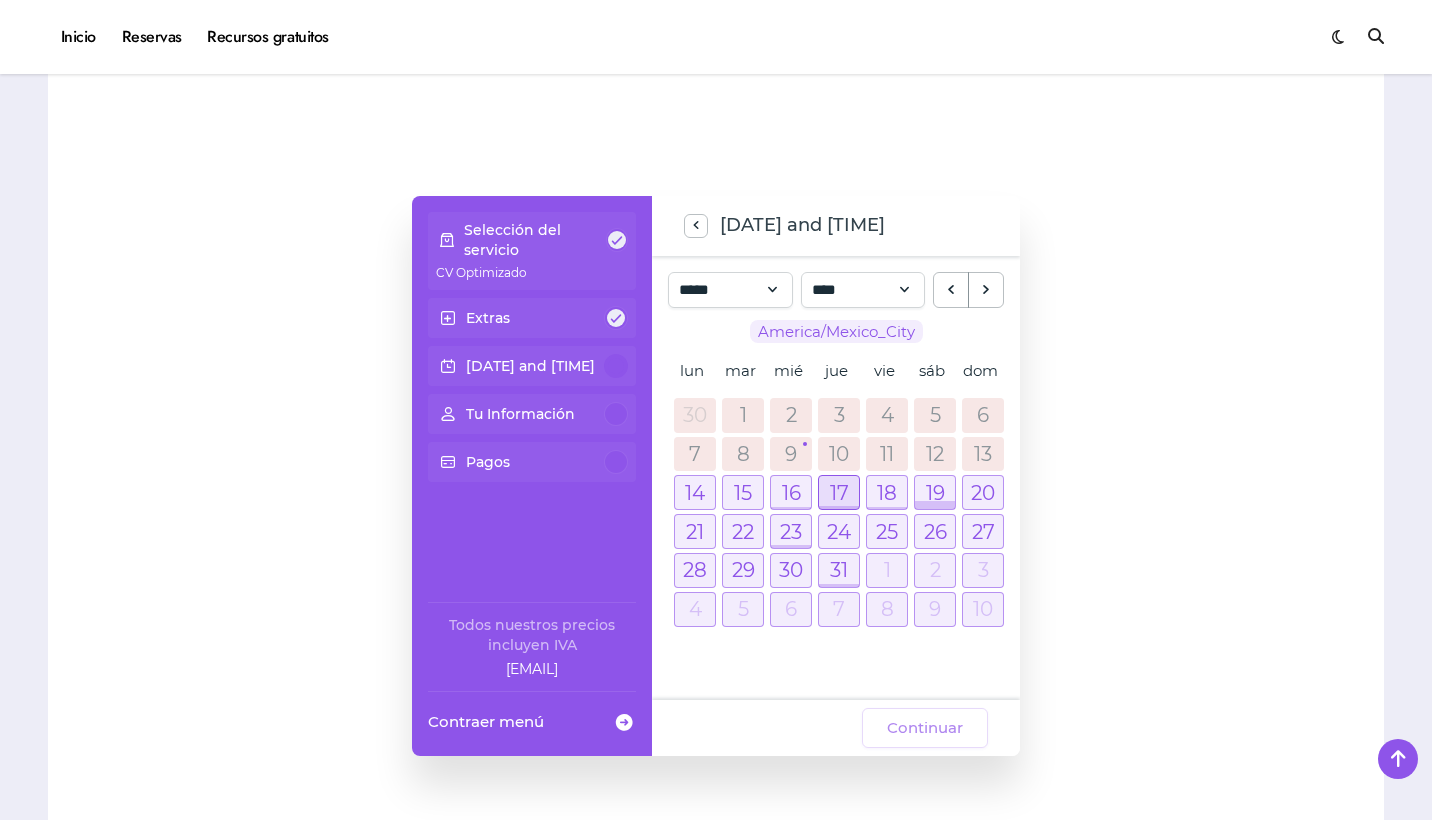 click at bounding box center [839, 492] 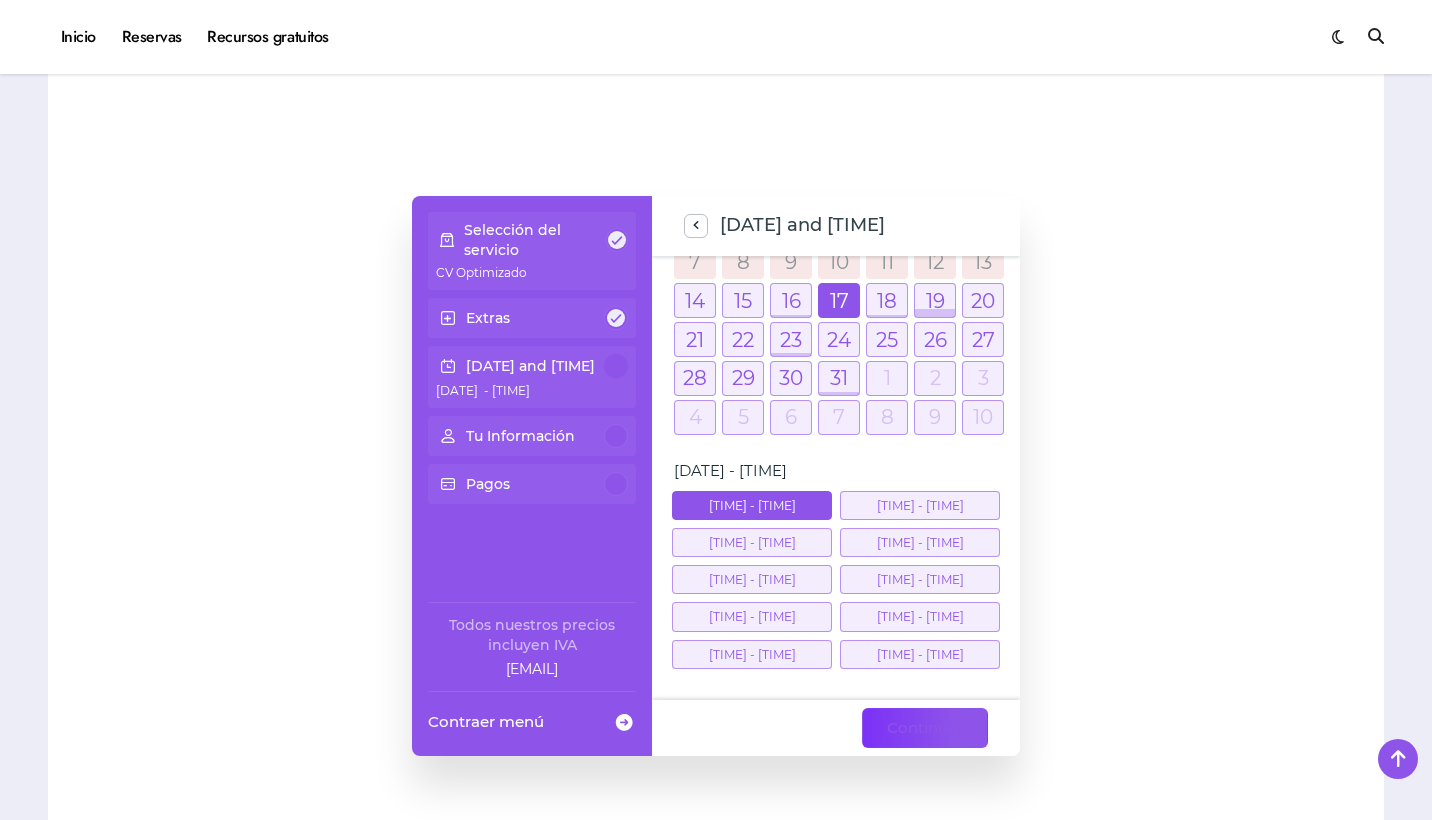scroll, scrollTop: 184, scrollLeft: 0, axis: vertical 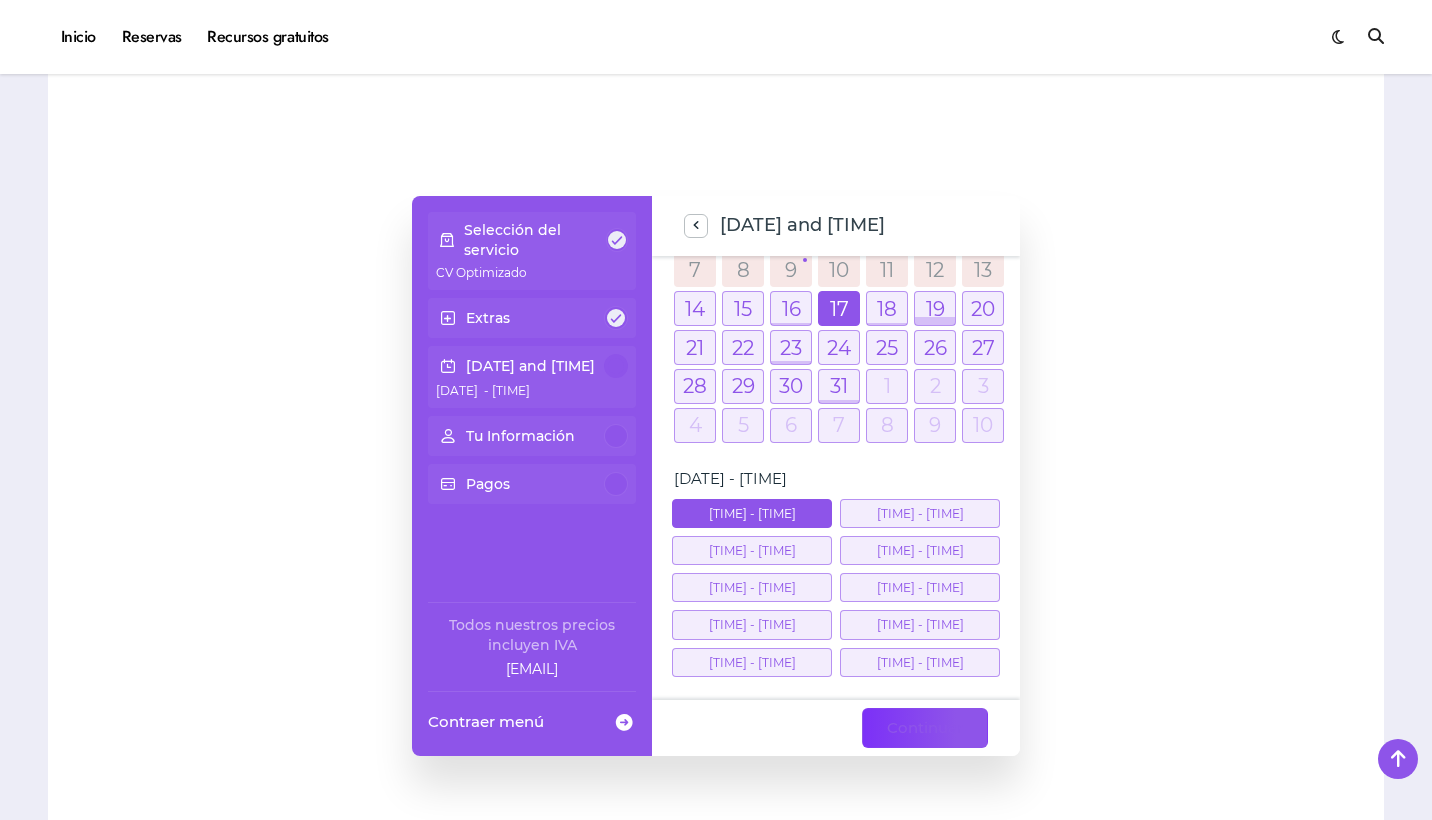 click on "Continuar" at bounding box center [925, 728] 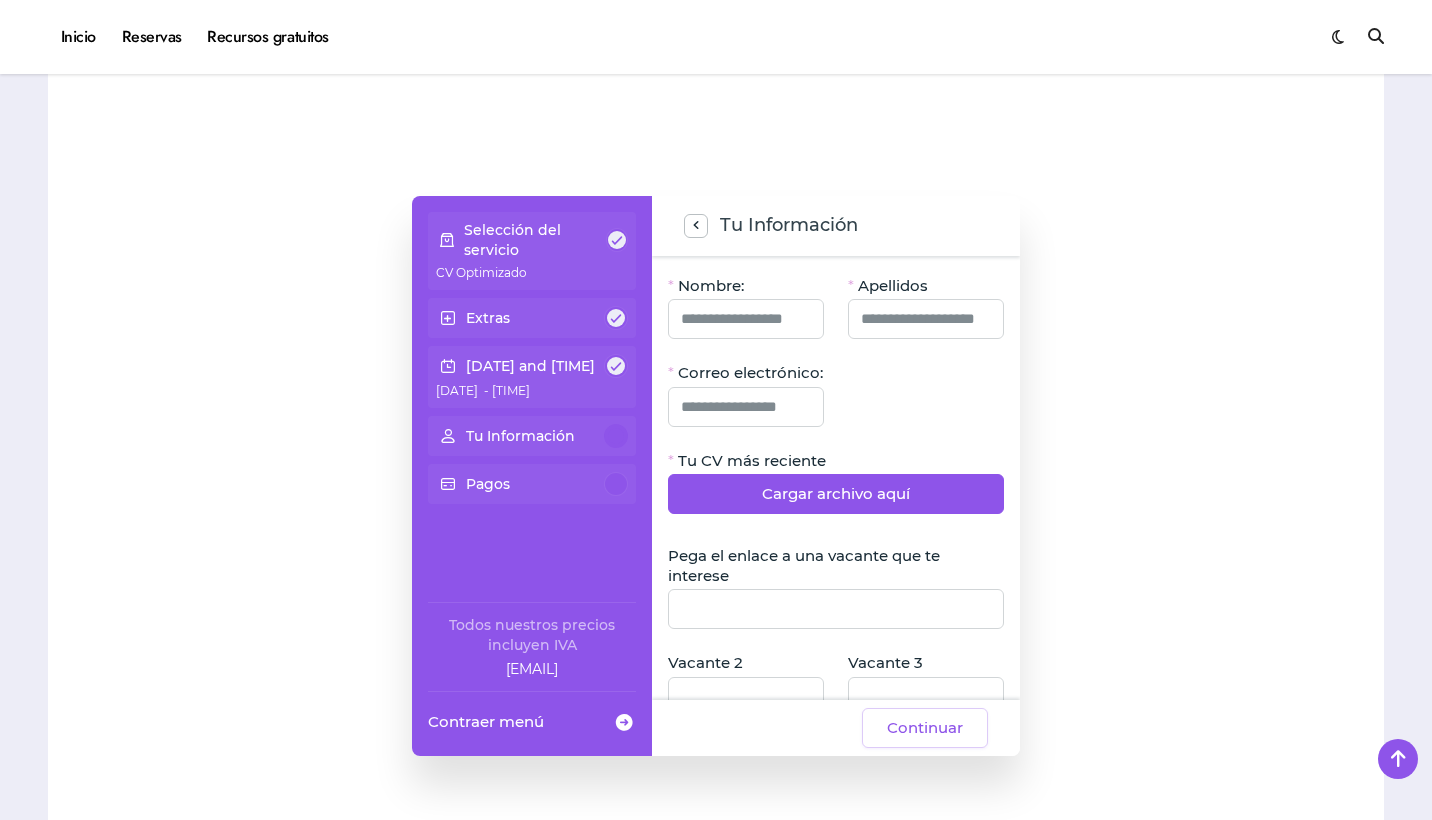 scroll, scrollTop: 0, scrollLeft: 0, axis: both 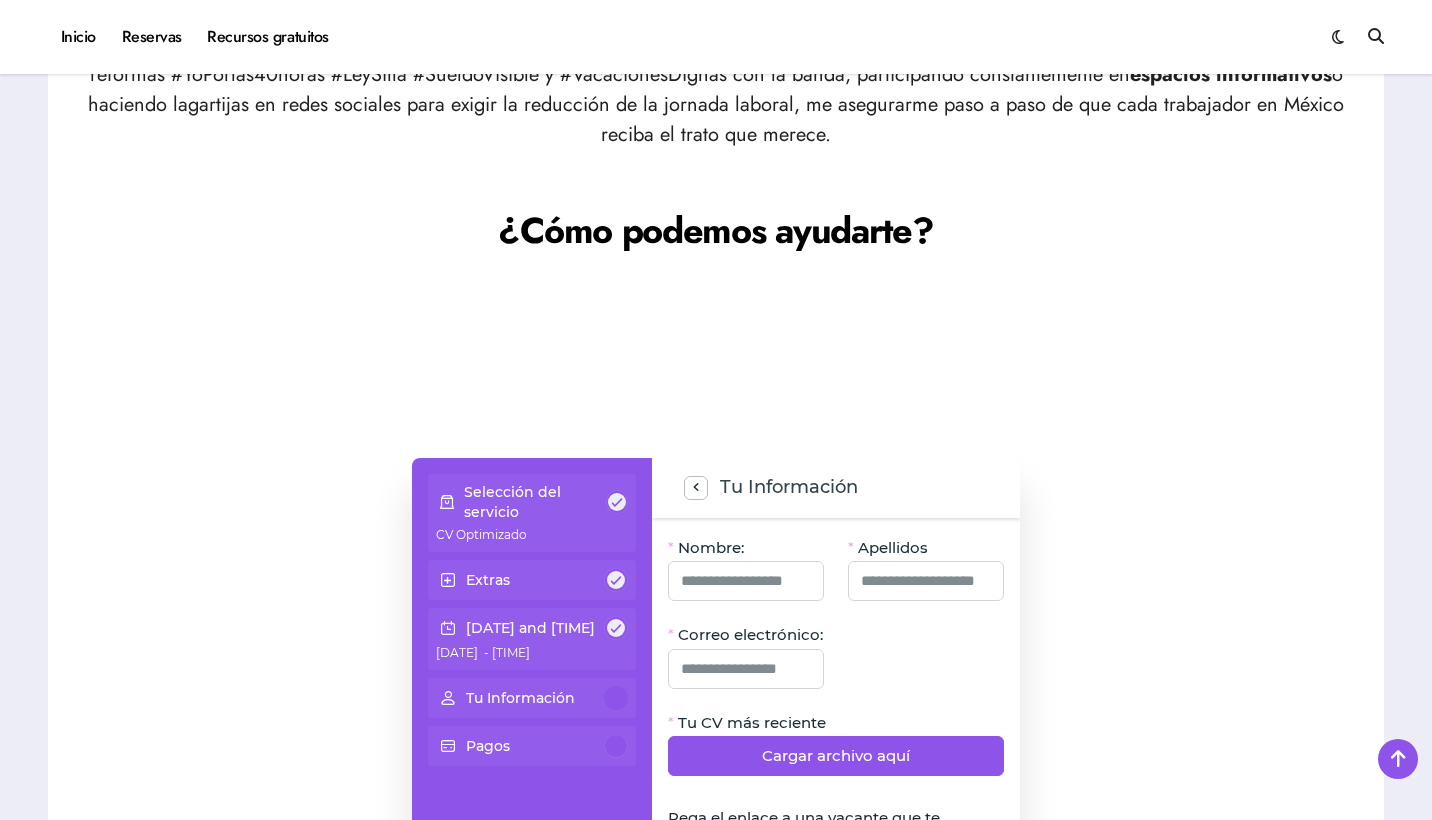 click at bounding box center [1212, 738] 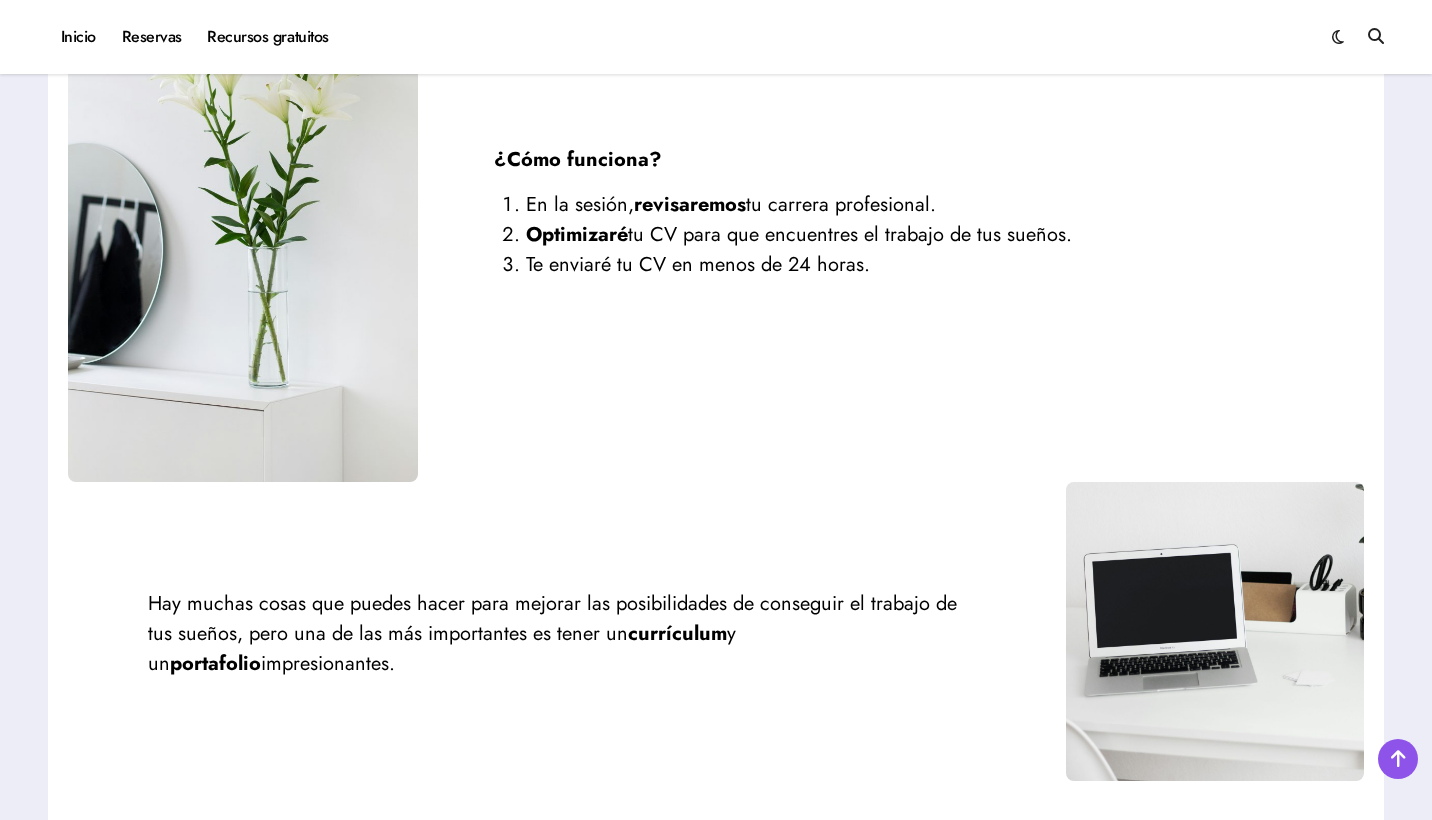 scroll, scrollTop: 2399, scrollLeft: 0, axis: vertical 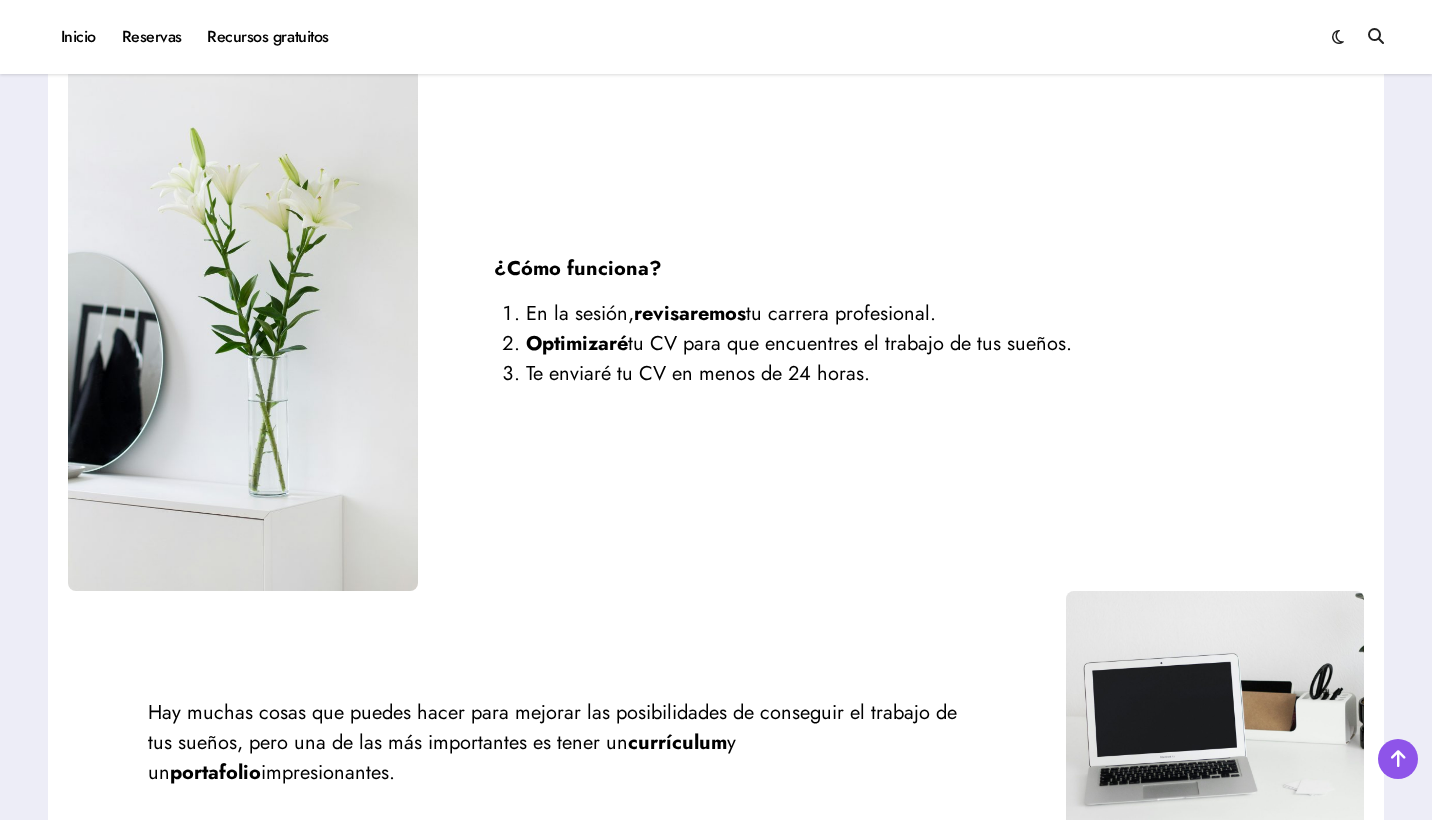 click on "¿Cómo funciona?" at bounding box center [891, 269] 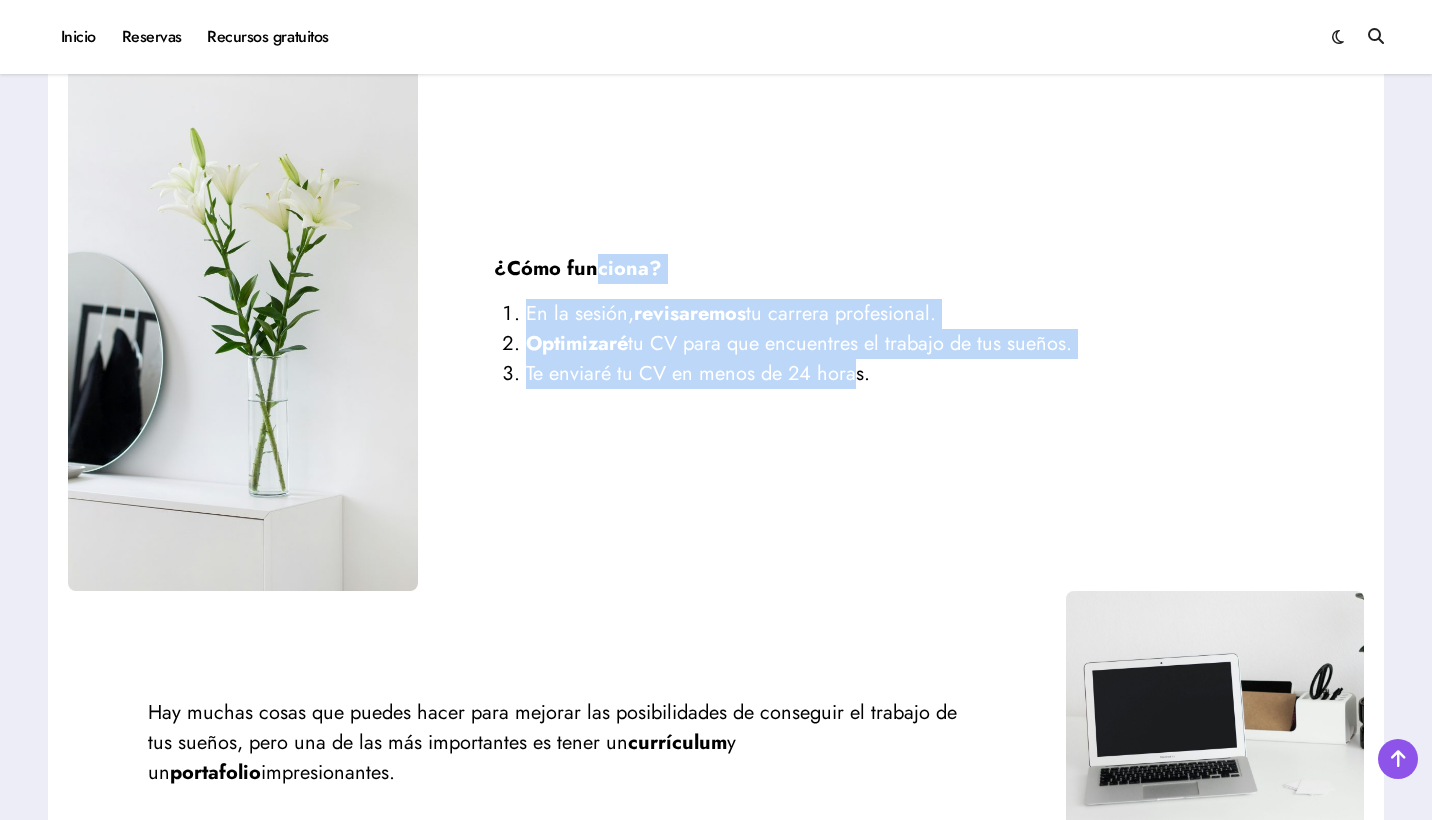 drag, startPoint x: 857, startPoint y: 367, endPoint x: 584, endPoint y: 255, distance: 295.08136 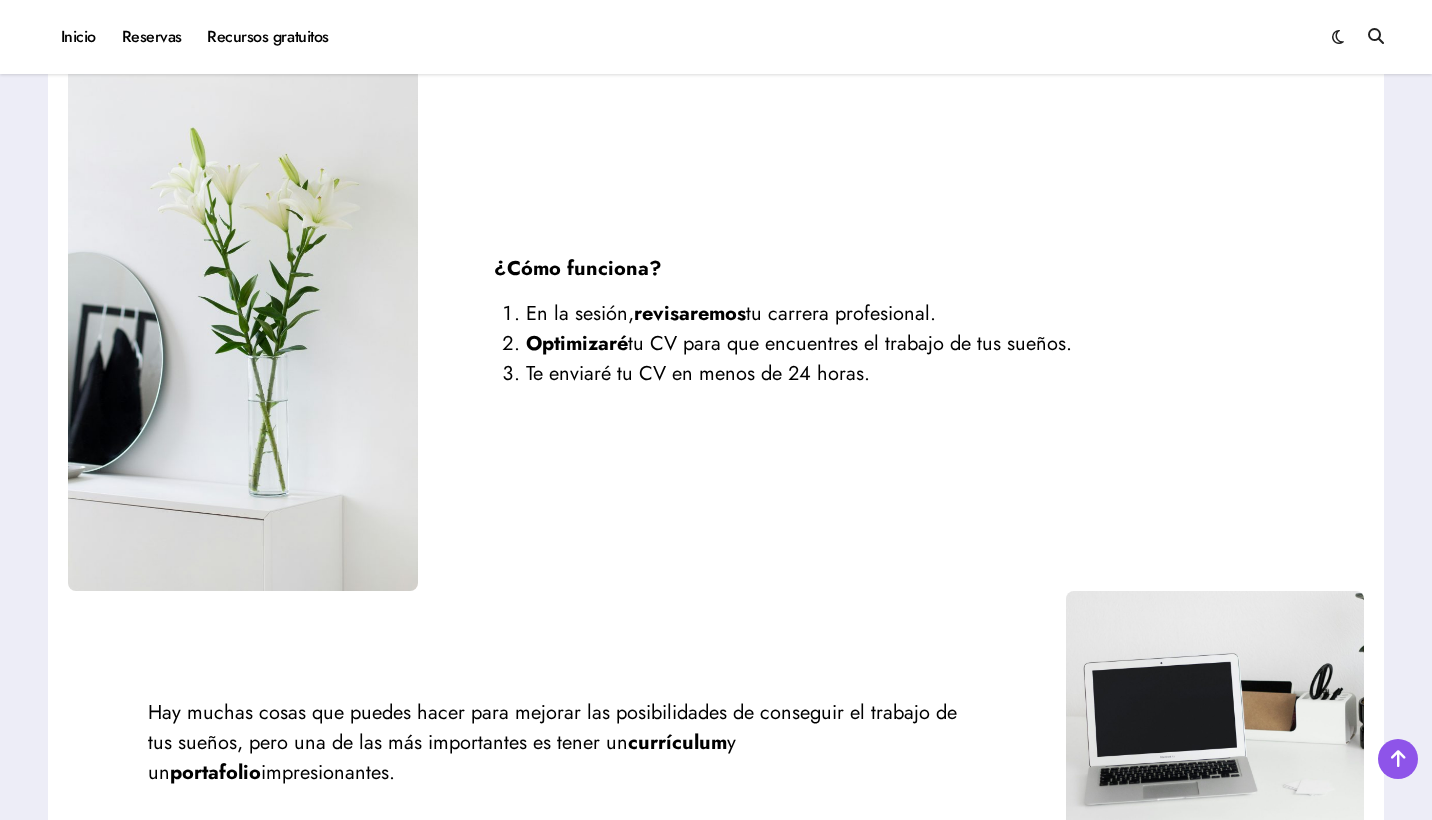 click on "Te enviaré tu CV en menos de 24 horas." at bounding box center [907, 374] 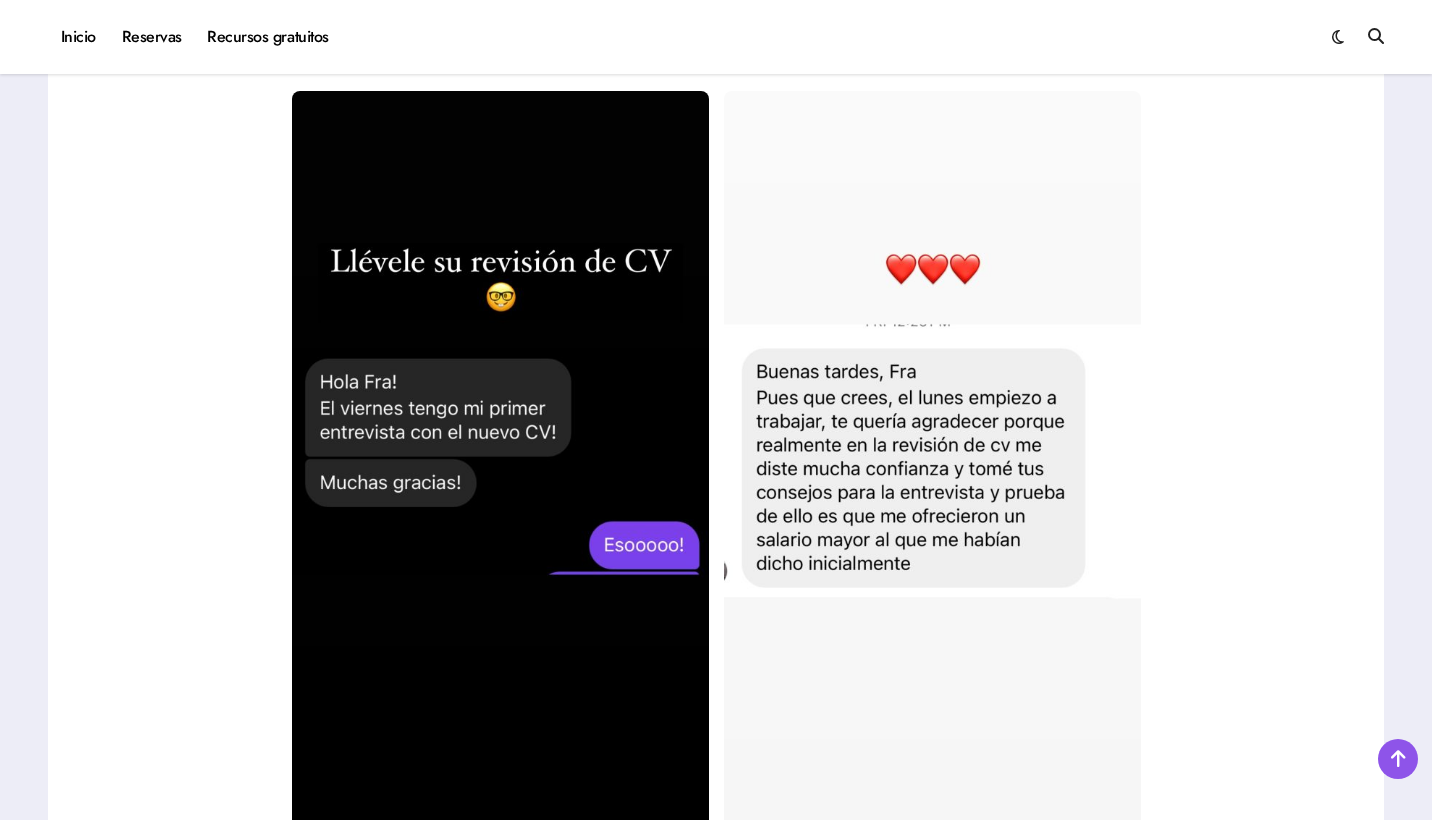 scroll, scrollTop: 3334, scrollLeft: 0, axis: vertical 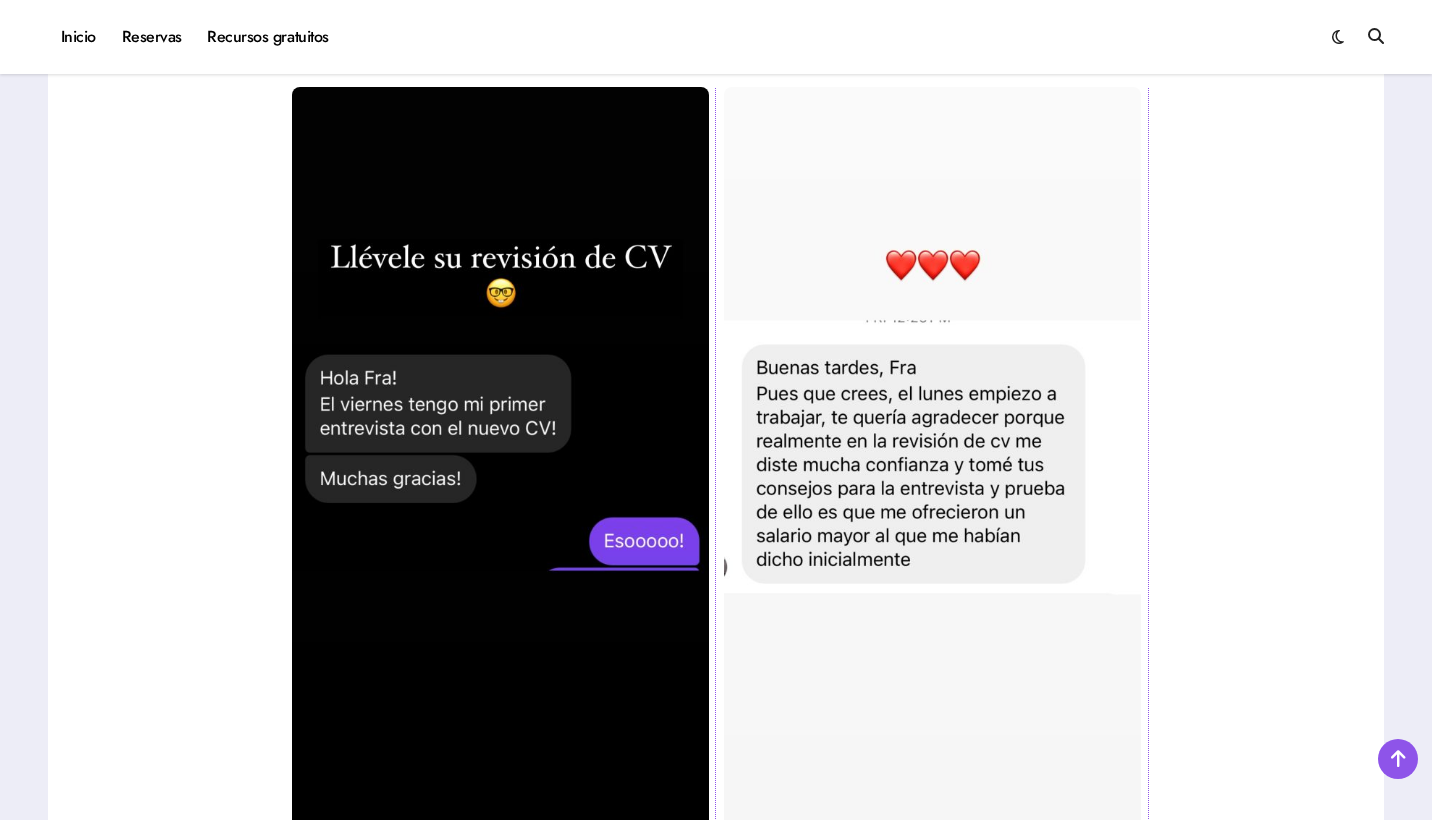 click at bounding box center [932, 457] 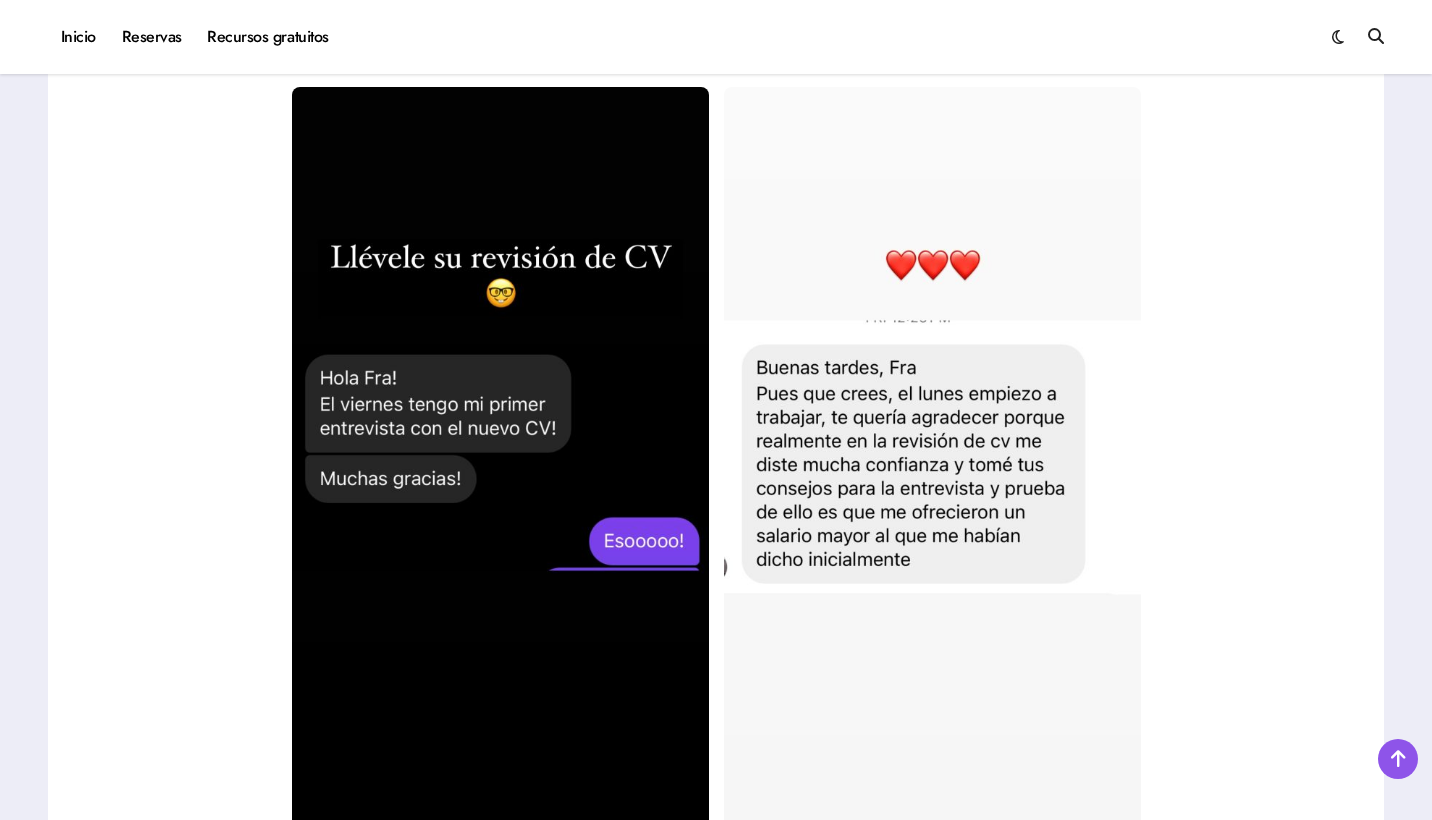 click at bounding box center (716, 457) 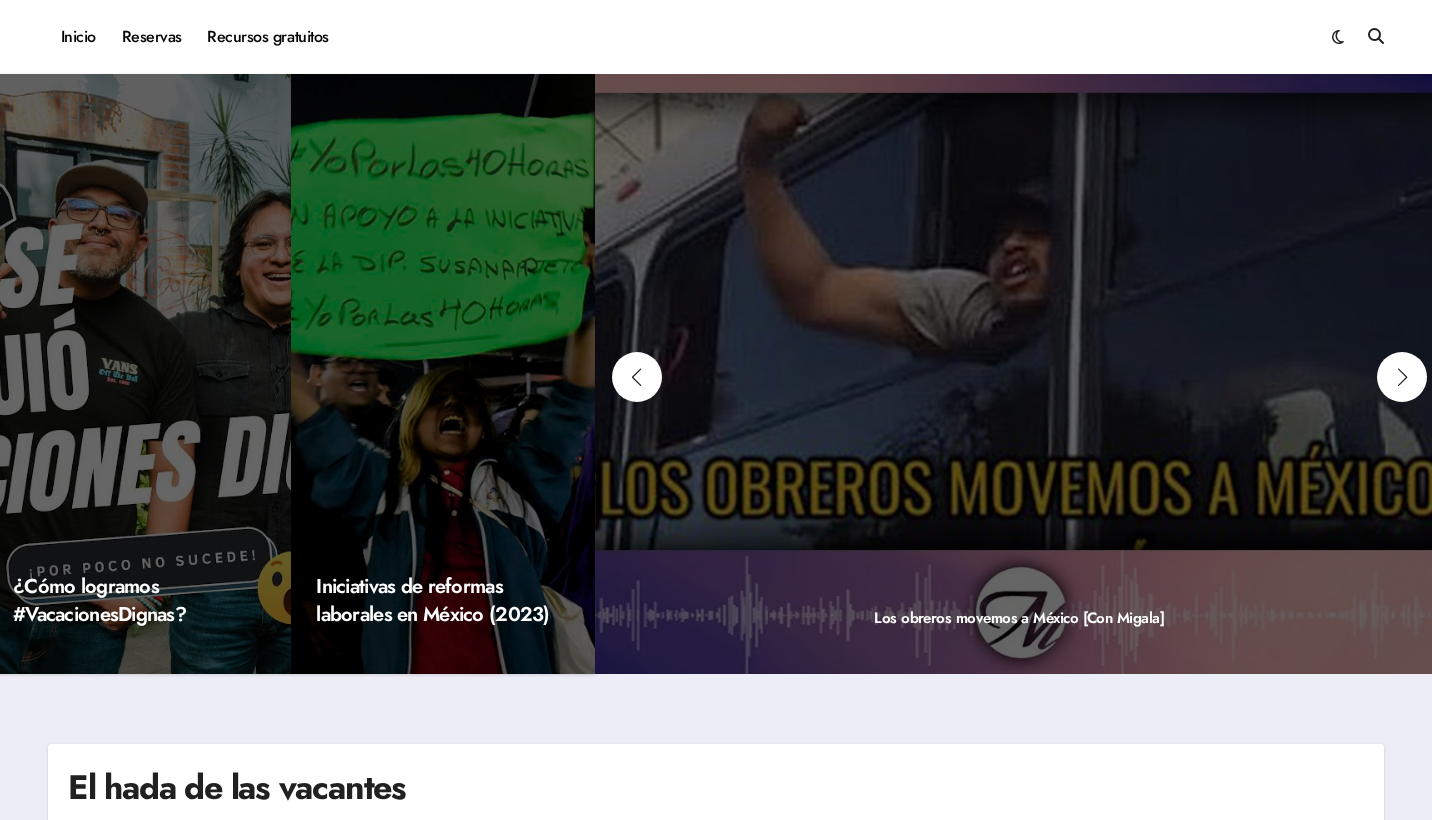 scroll, scrollTop: 0, scrollLeft: 0, axis: both 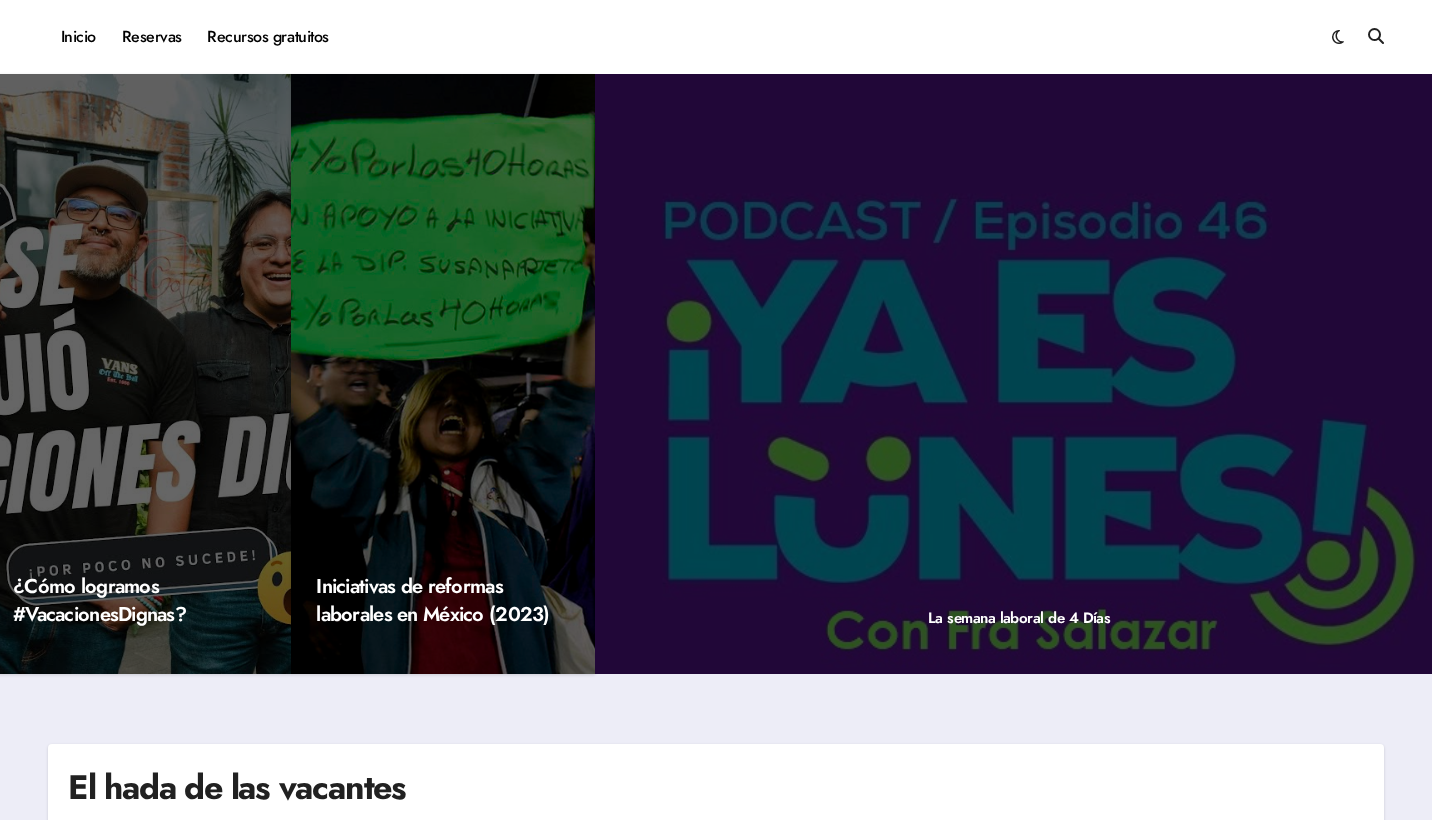 drag, startPoint x: 1431, startPoint y: 9, endPoint x: 1432, endPoint y: 107, distance: 98.005104 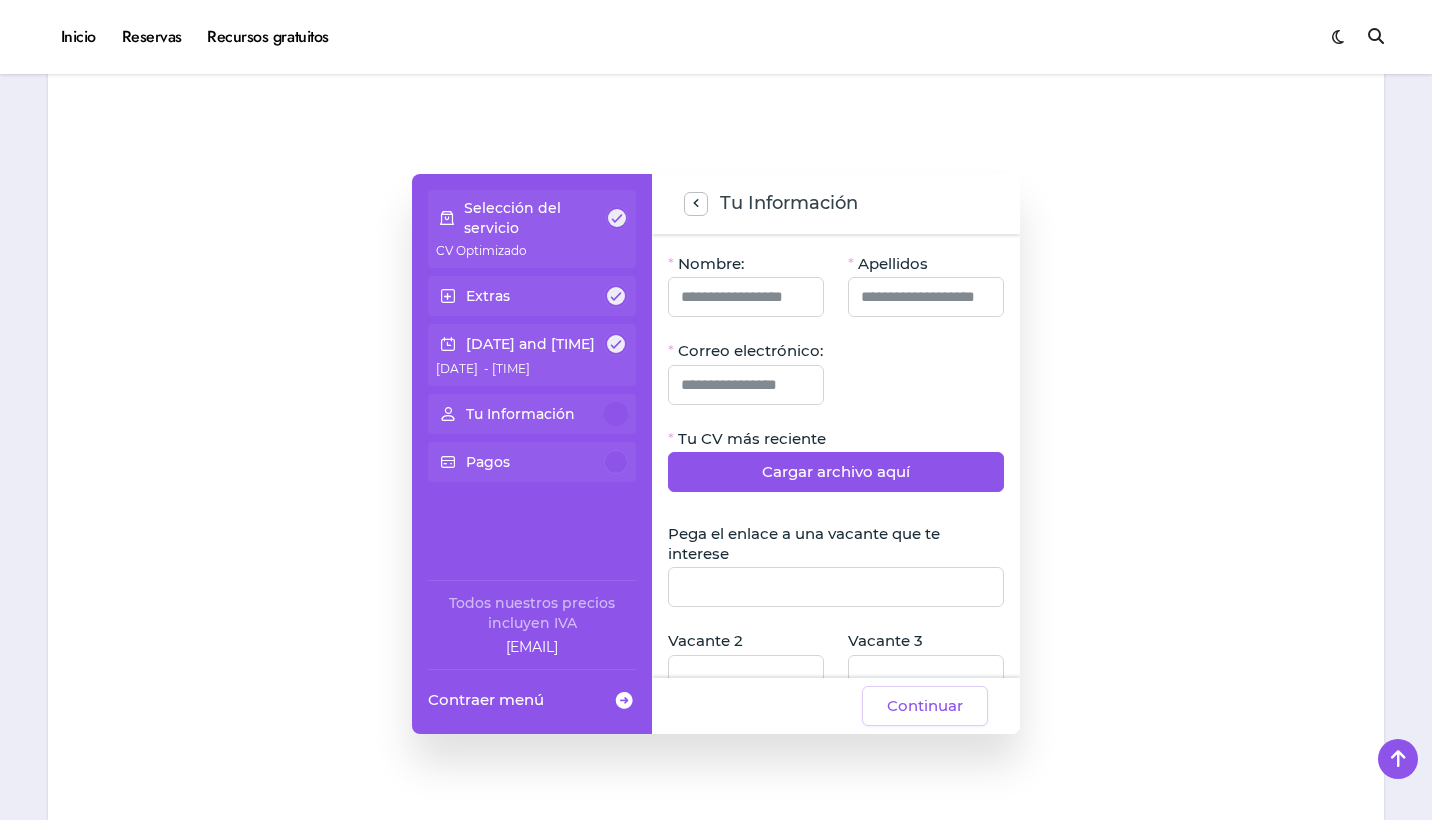 scroll, scrollTop: 1642, scrollLeft: 0, axis: vertical 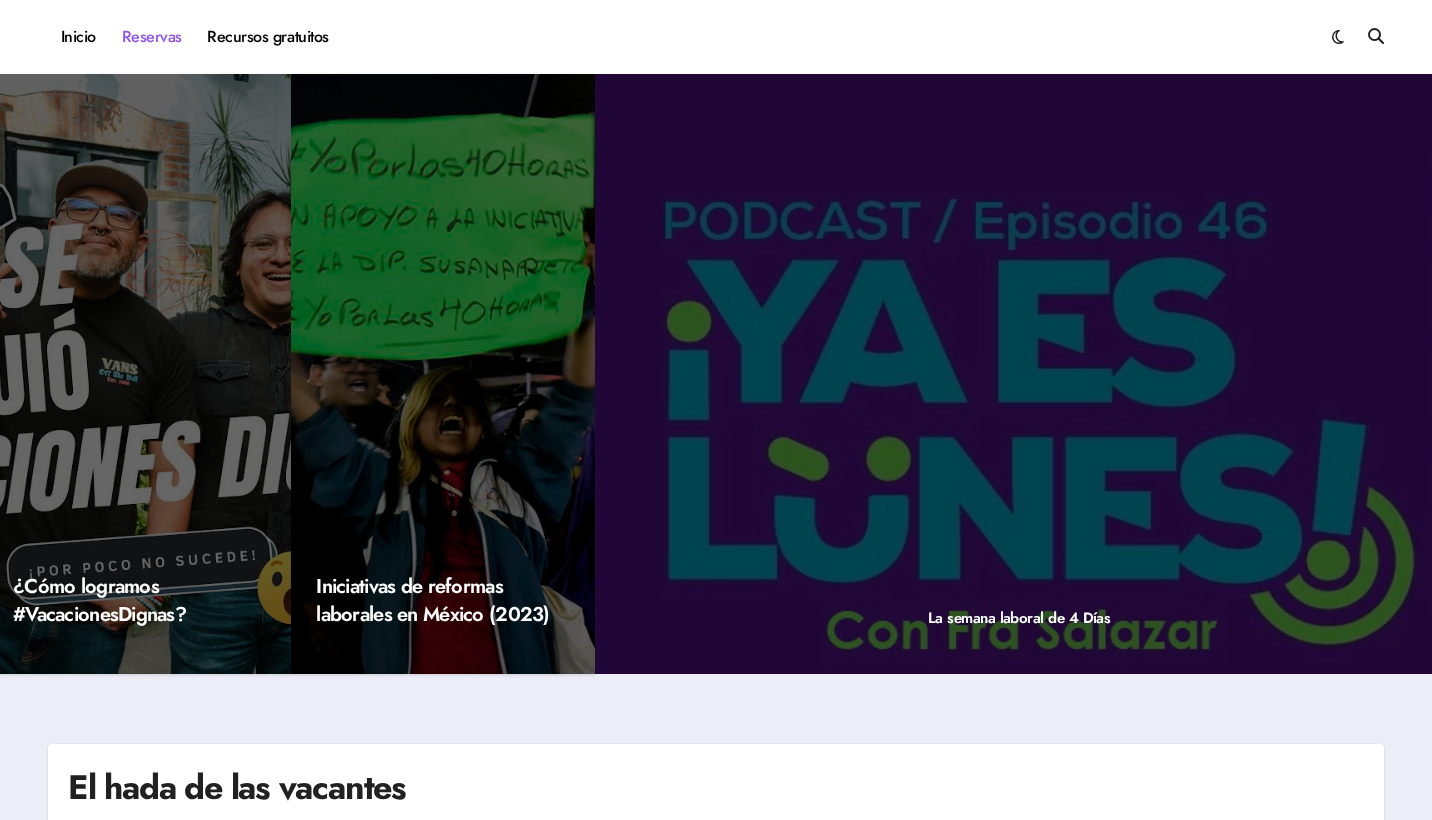 click on "Reservas" at bounding box center [152, 37] 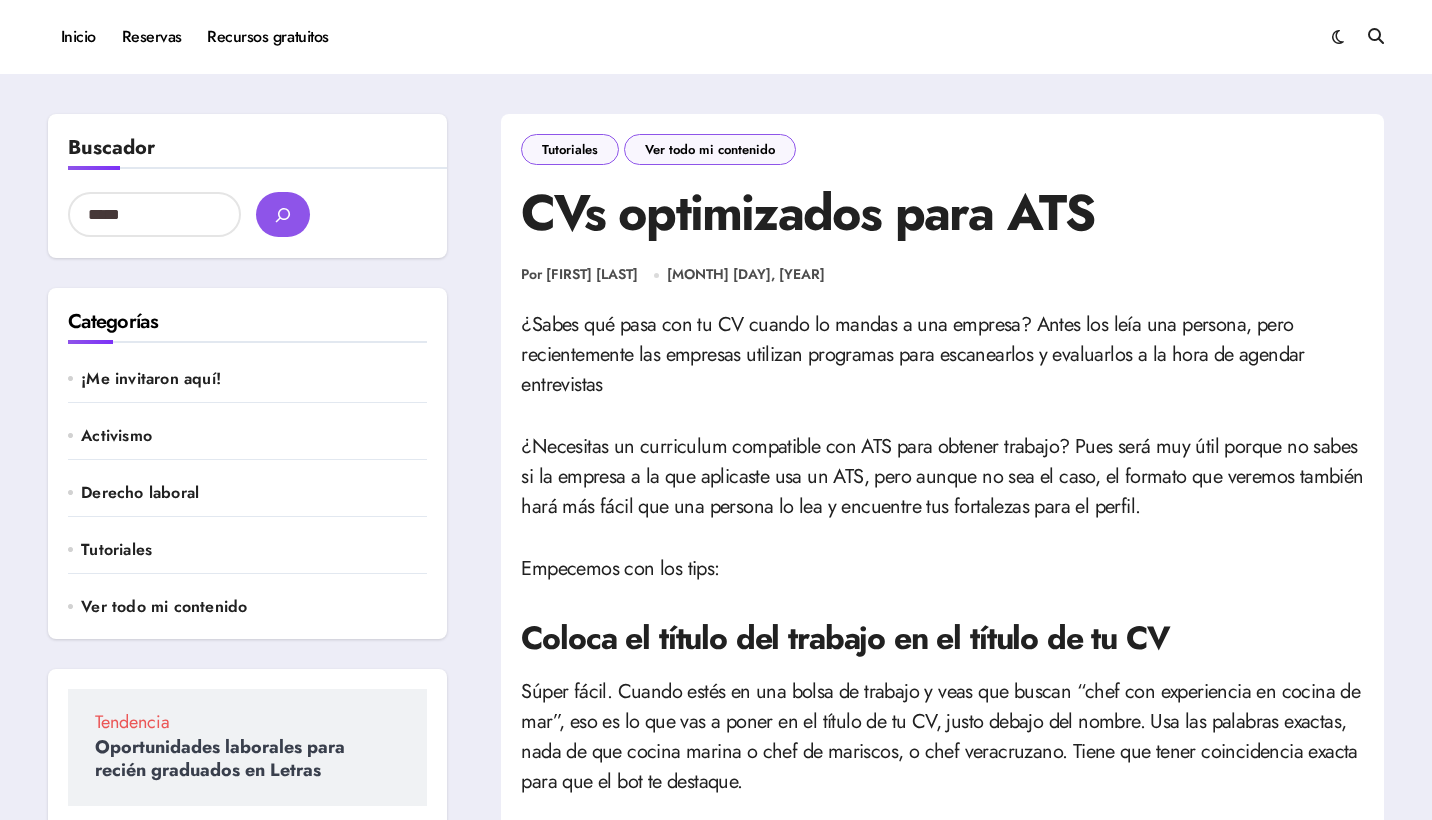 scroll, scrollTop: 0, scrollLeft: 0, axis: both 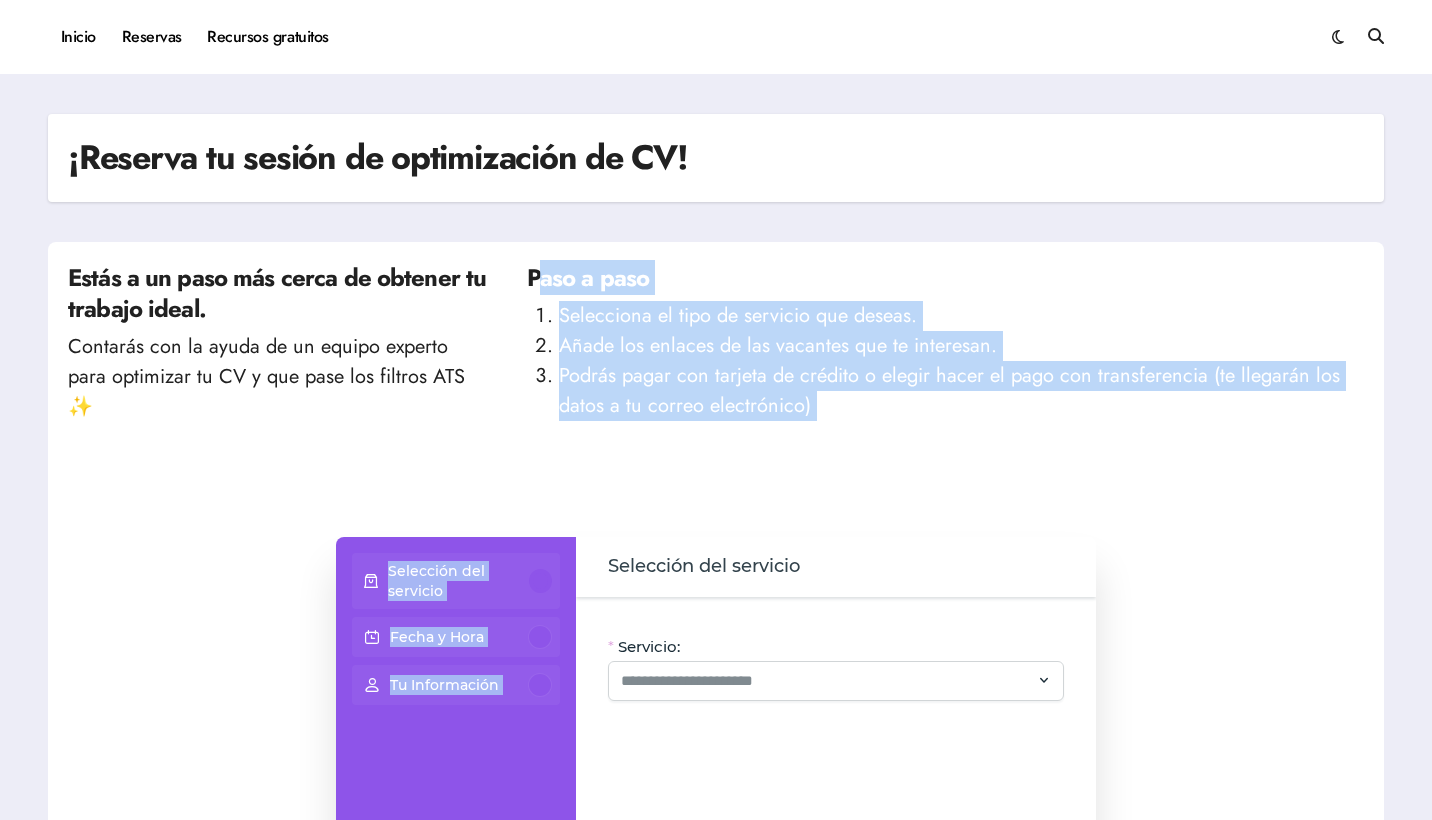 drag, startPoint x: 534, startPoint y: 271, endPoint x: 817, endPoint y: 442, distance: 330.65088 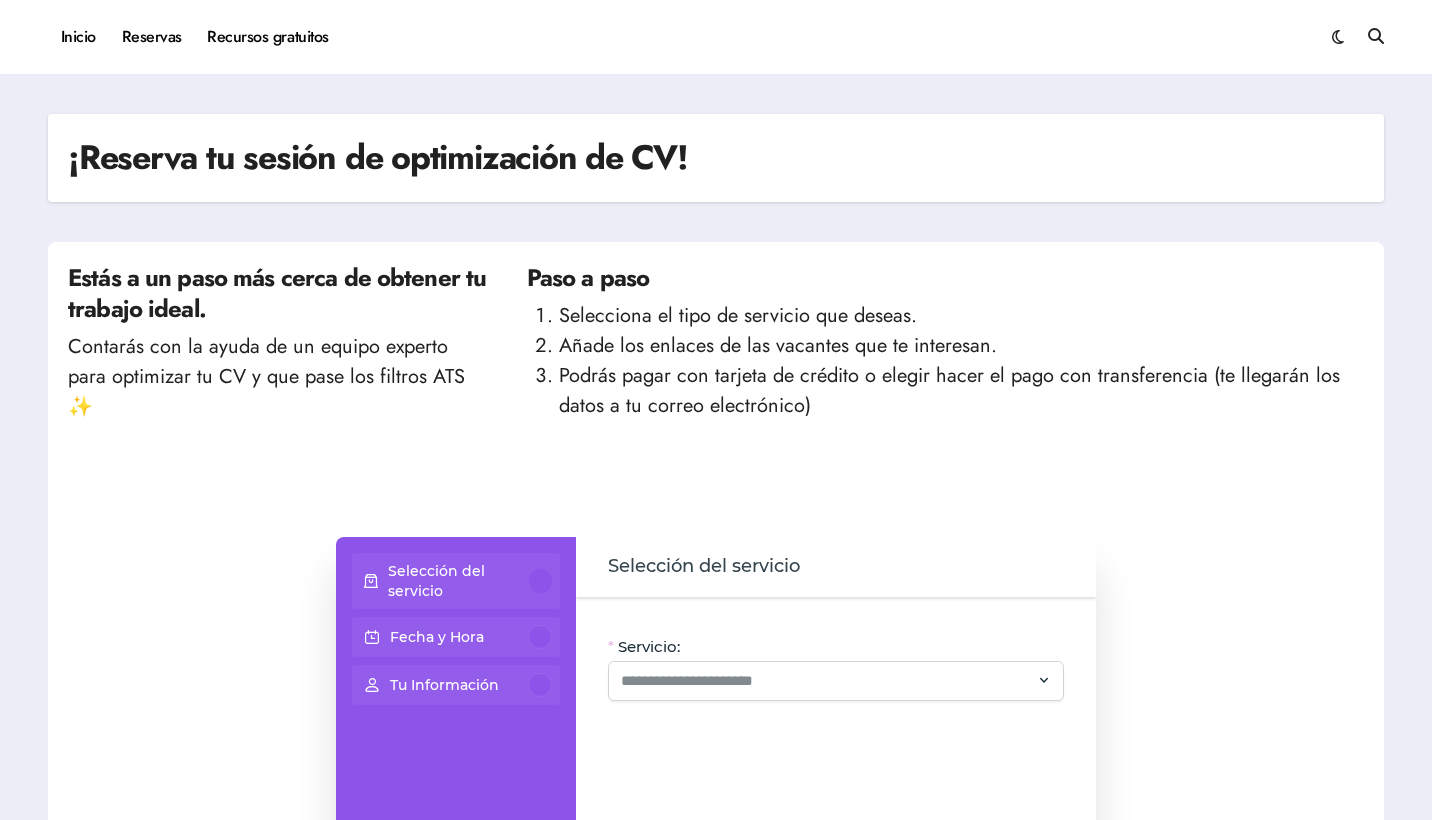 scroll, scrollTop: 0, scrollLeft: 0, axis: both 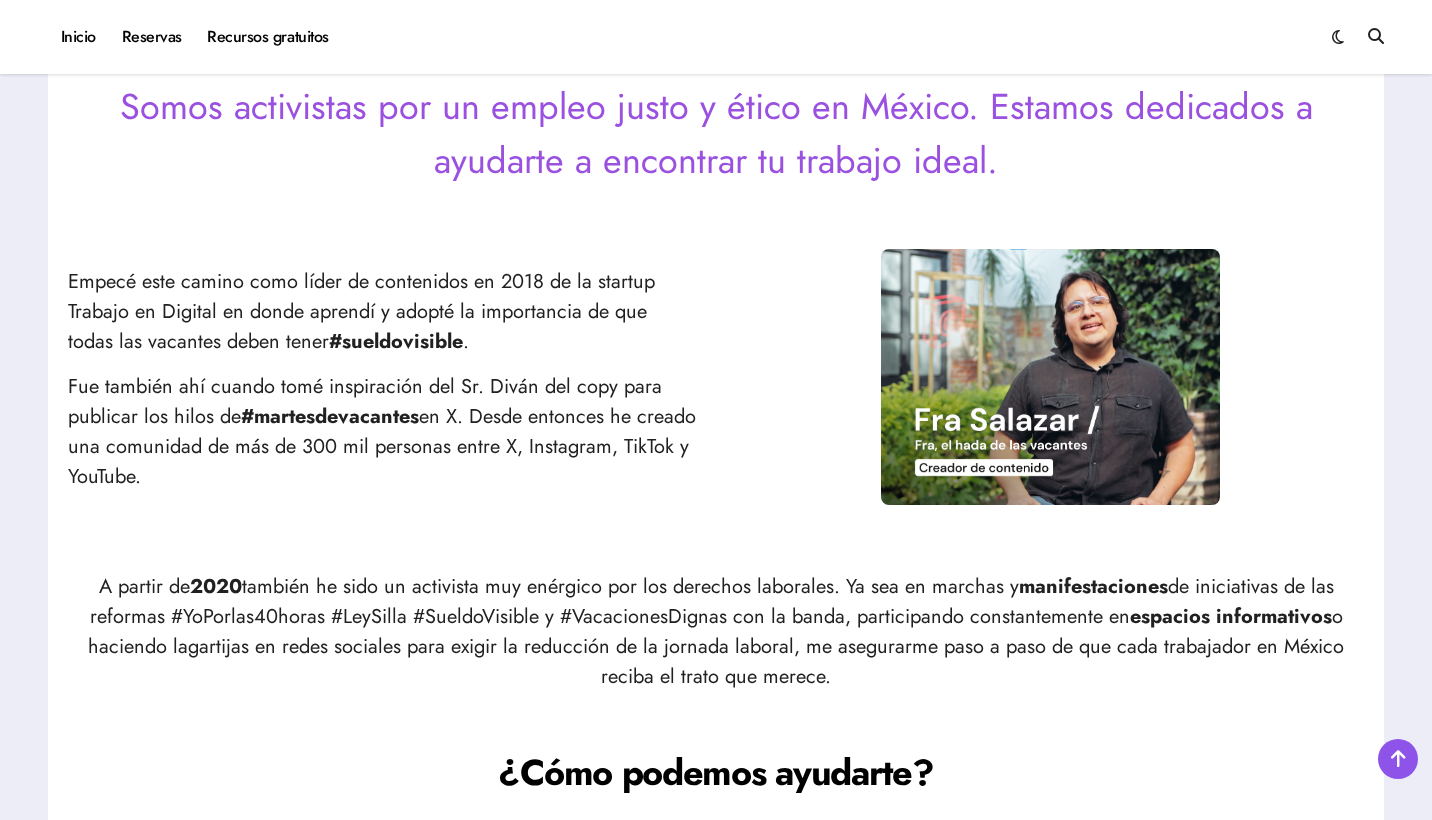 click on "Somos activistas por un empleo justo y ético en México. Estamos dedicados a ayudarte a encontrar tu trabajo ideal." at bounding box center [716, 133] 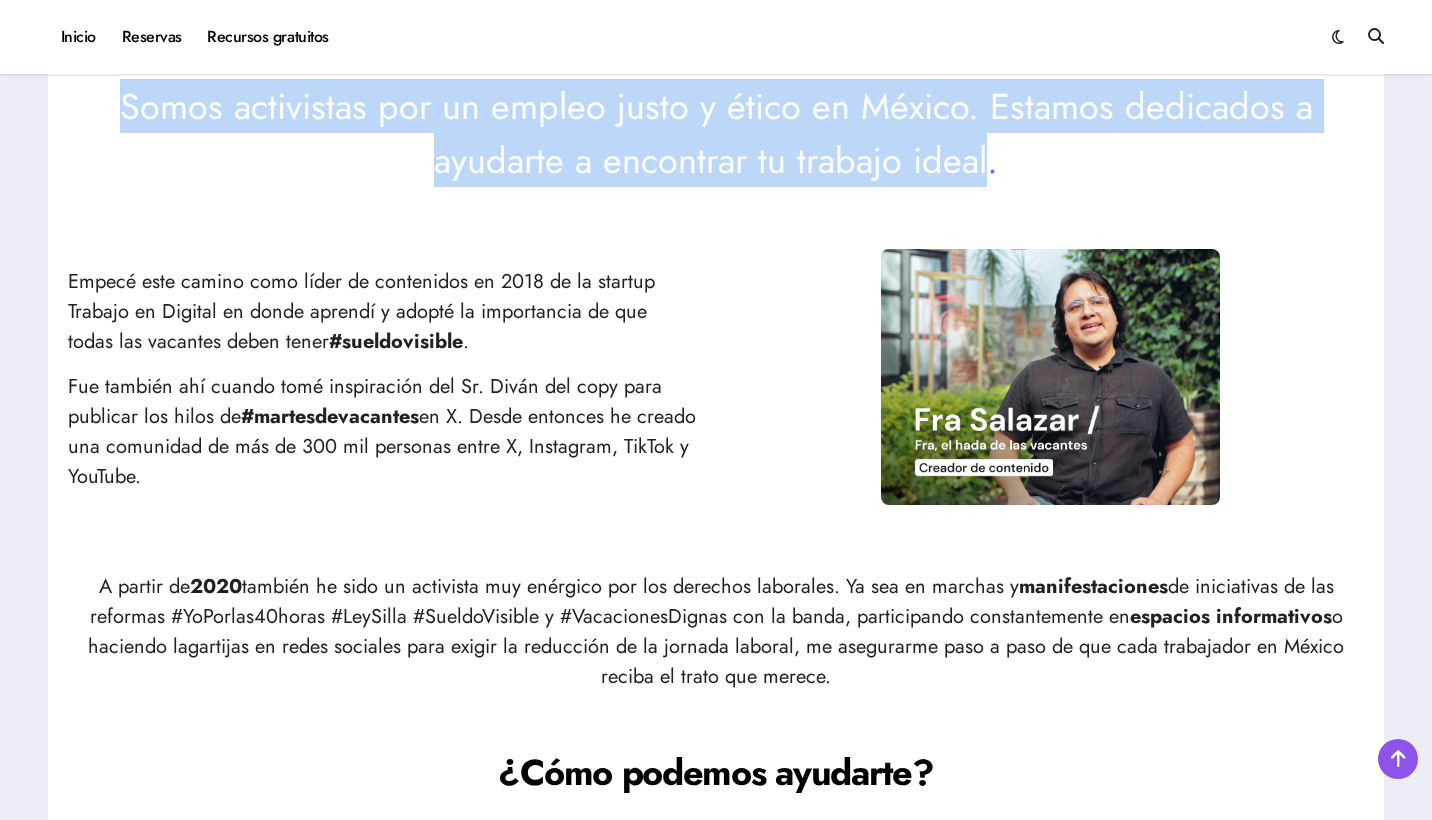 drag, startPoint x: 187, startPoint y: 107, endPoint x: 967, endPoint y: 148, distance: 781.07684 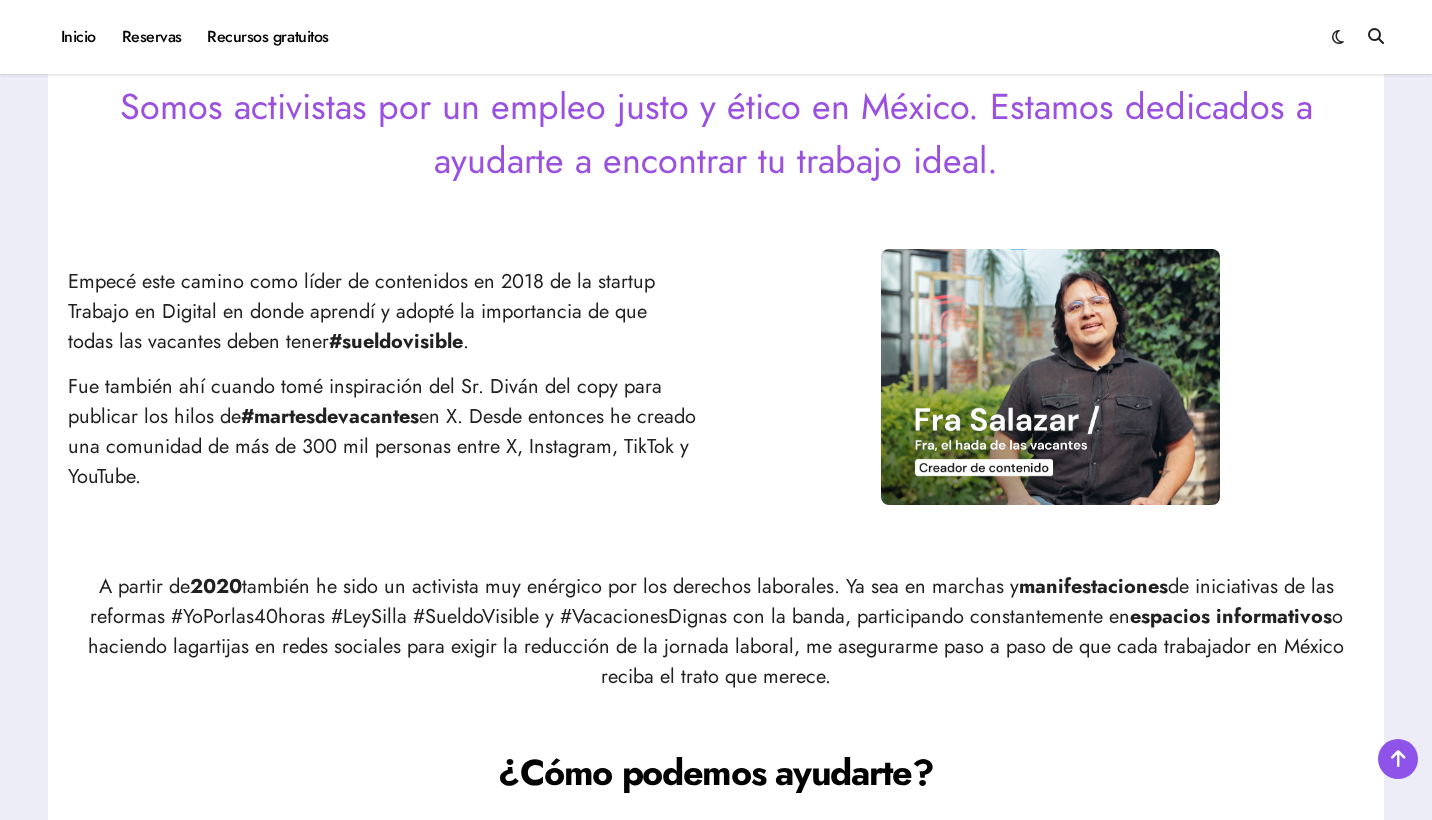 click on "Somos activistas por un empleo justo y ético en México. Estamos dedicados a ayudarte a encontrar tu trabajo ideal." at bounding box center (716, 133) 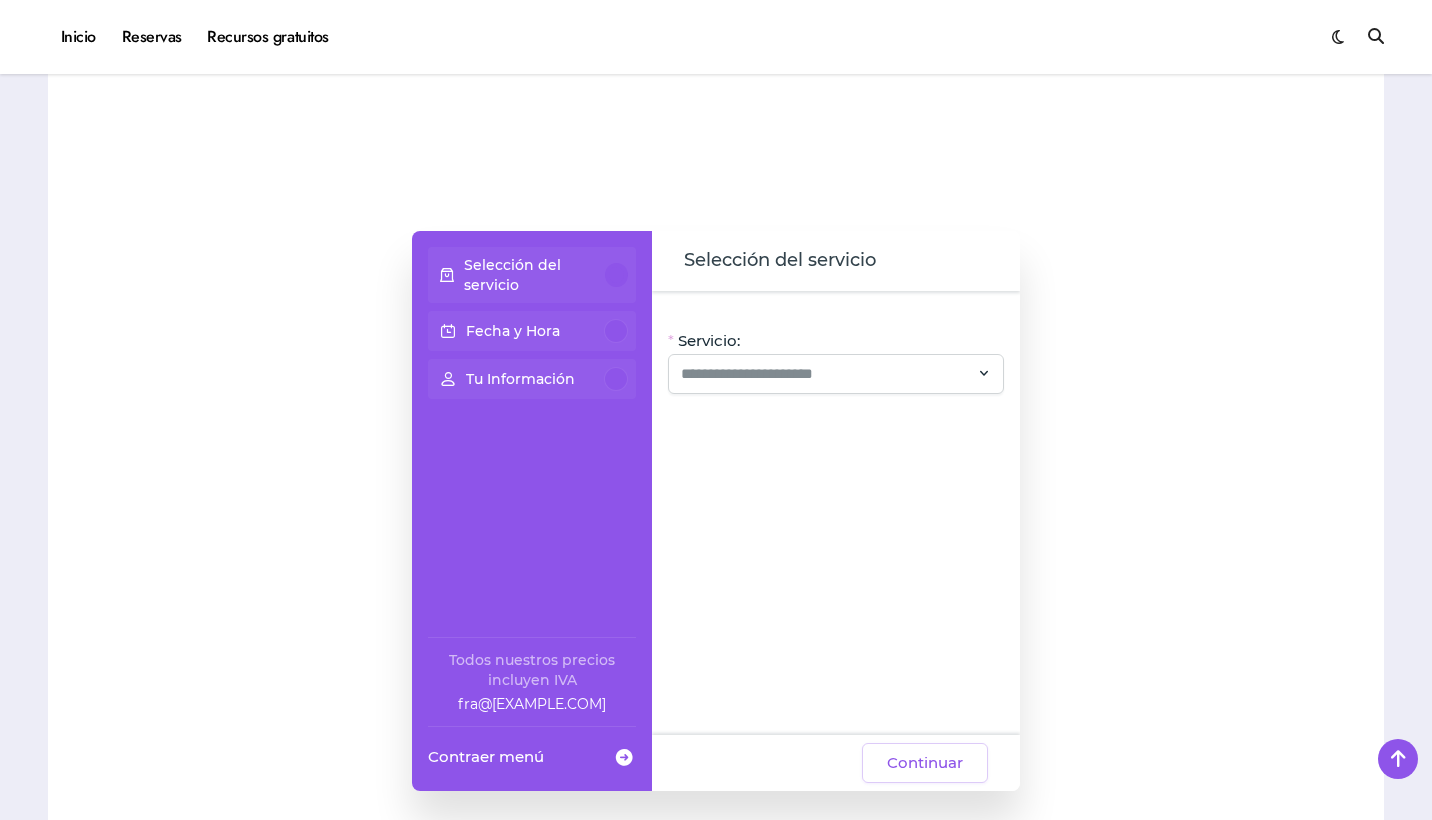scroll, scrollTop: 1580, scrollLeft: 0, axis: vertical 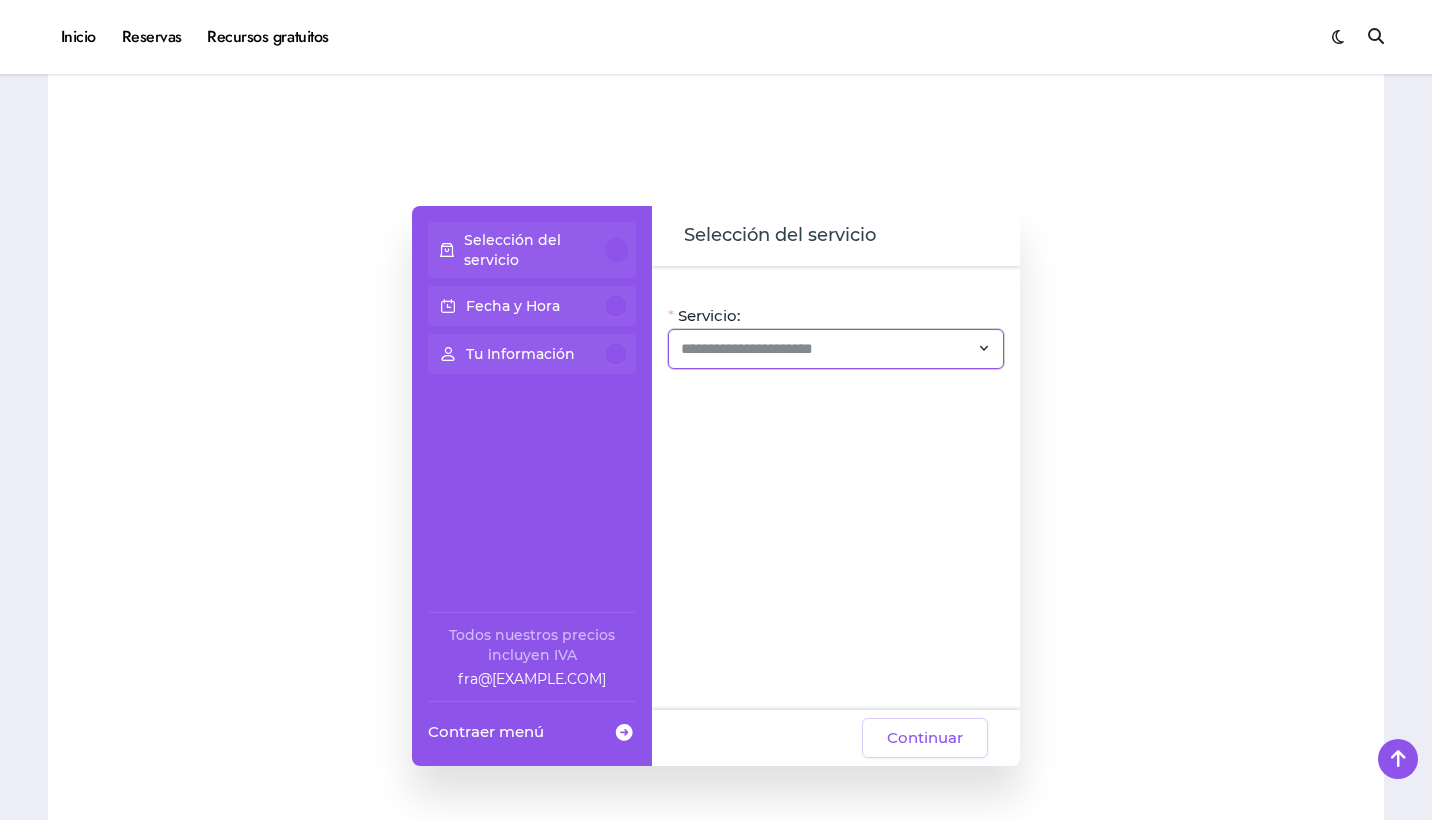 click 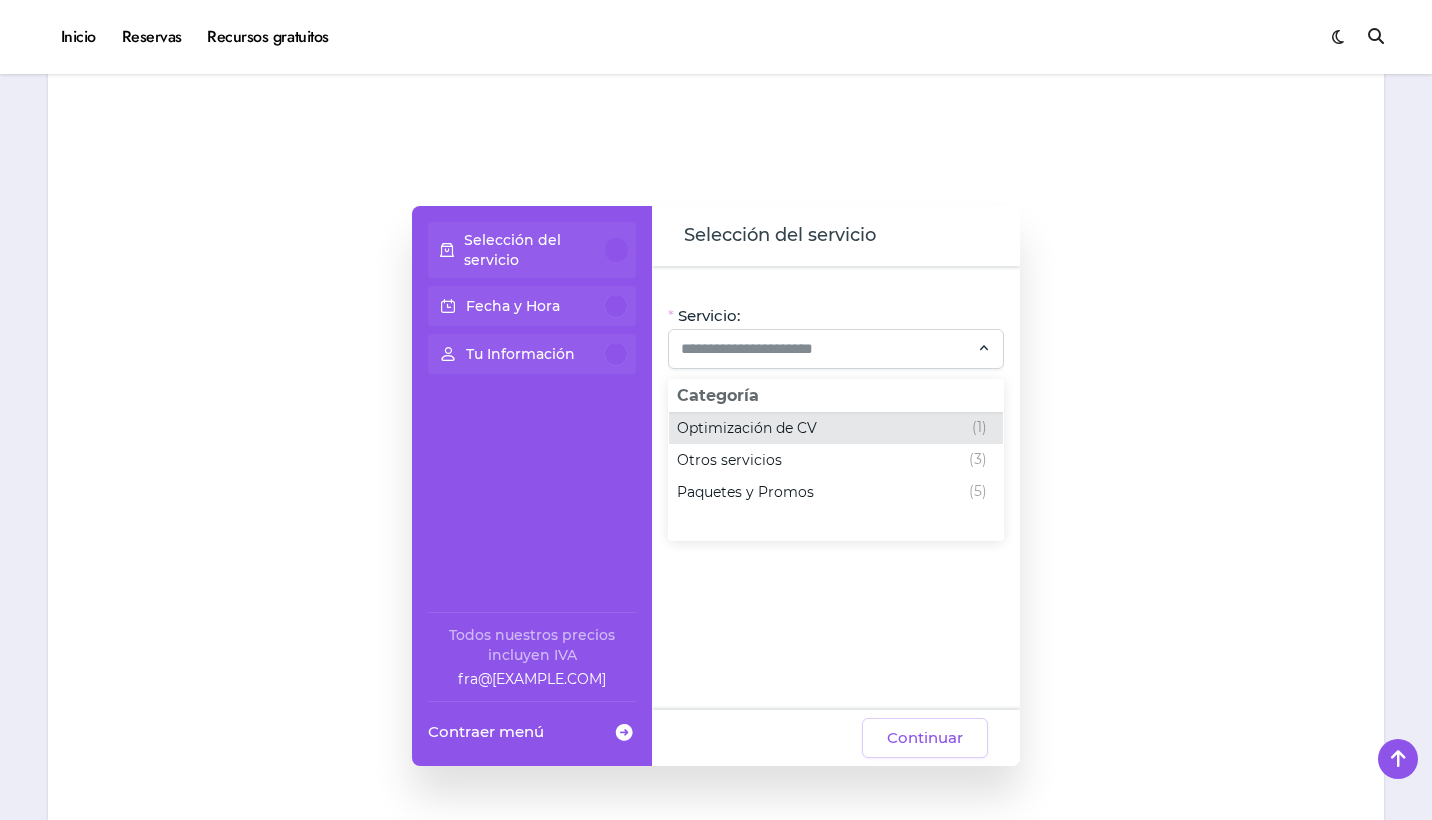 click on "Optimización de CV" at bounding box center (747, 428) 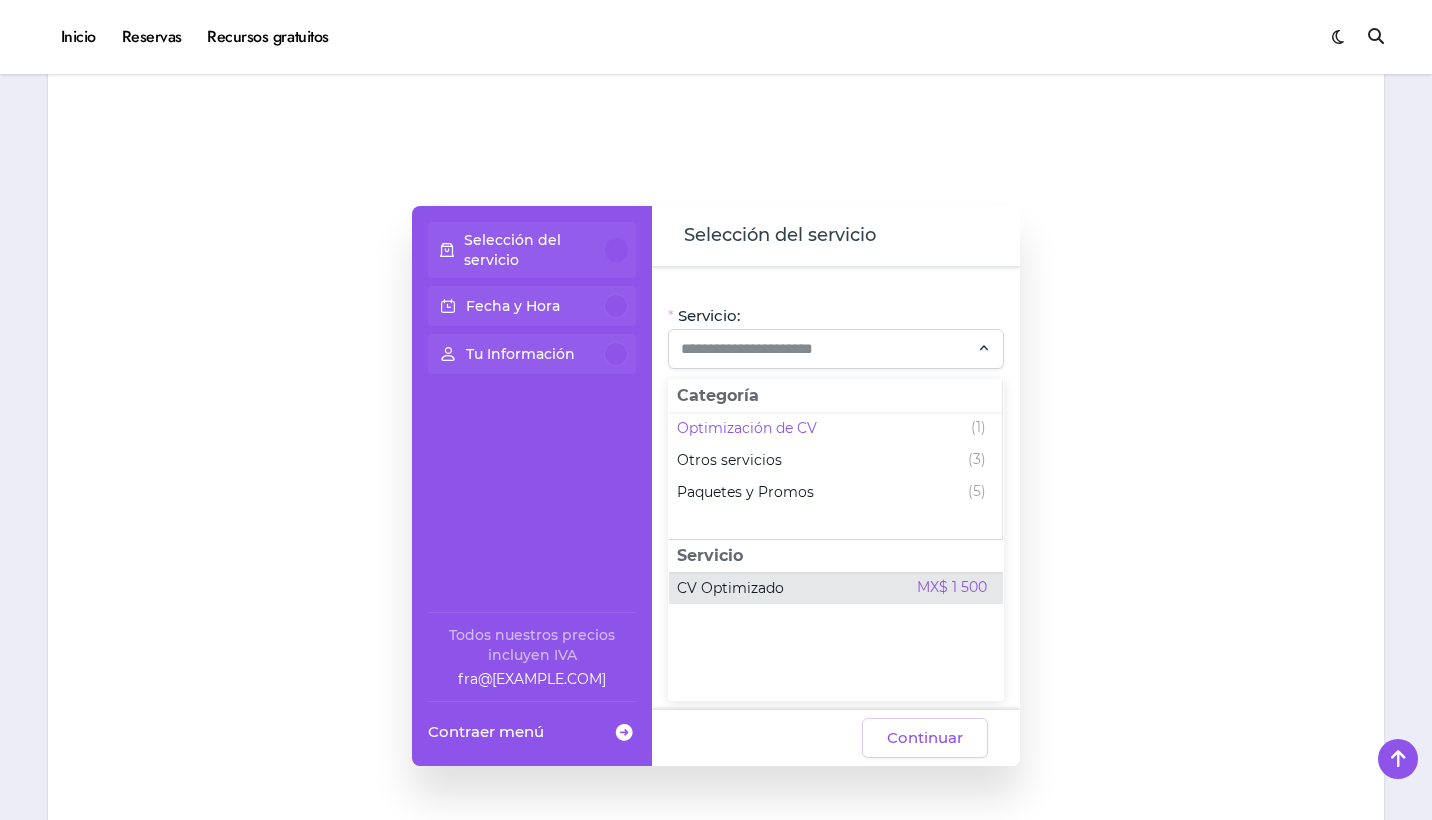 click on "CV Optimizado  MX$ 1 500" at bounding box center [832, 588] 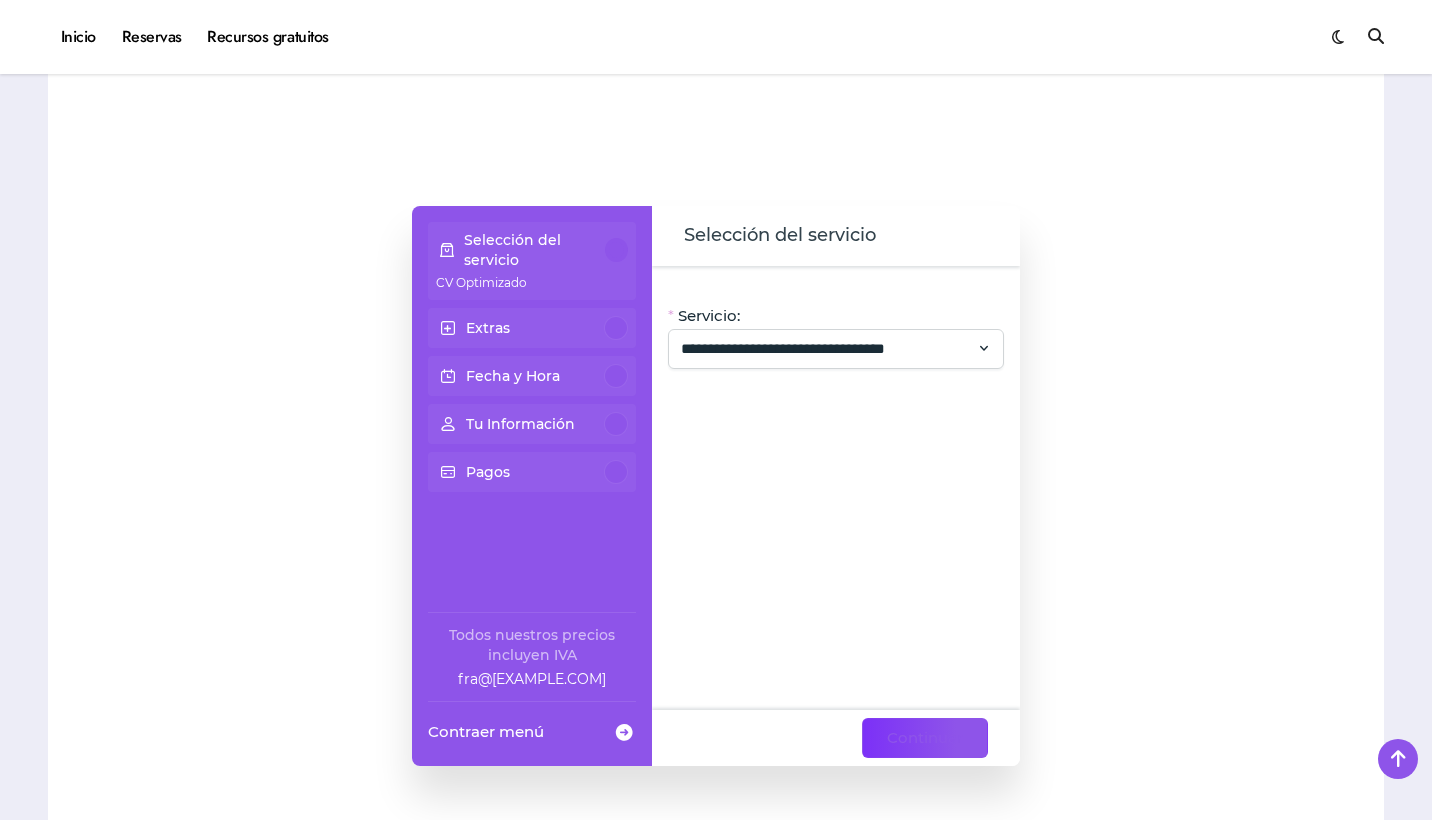 click on "Continuar" at bounding box center (925, 738) 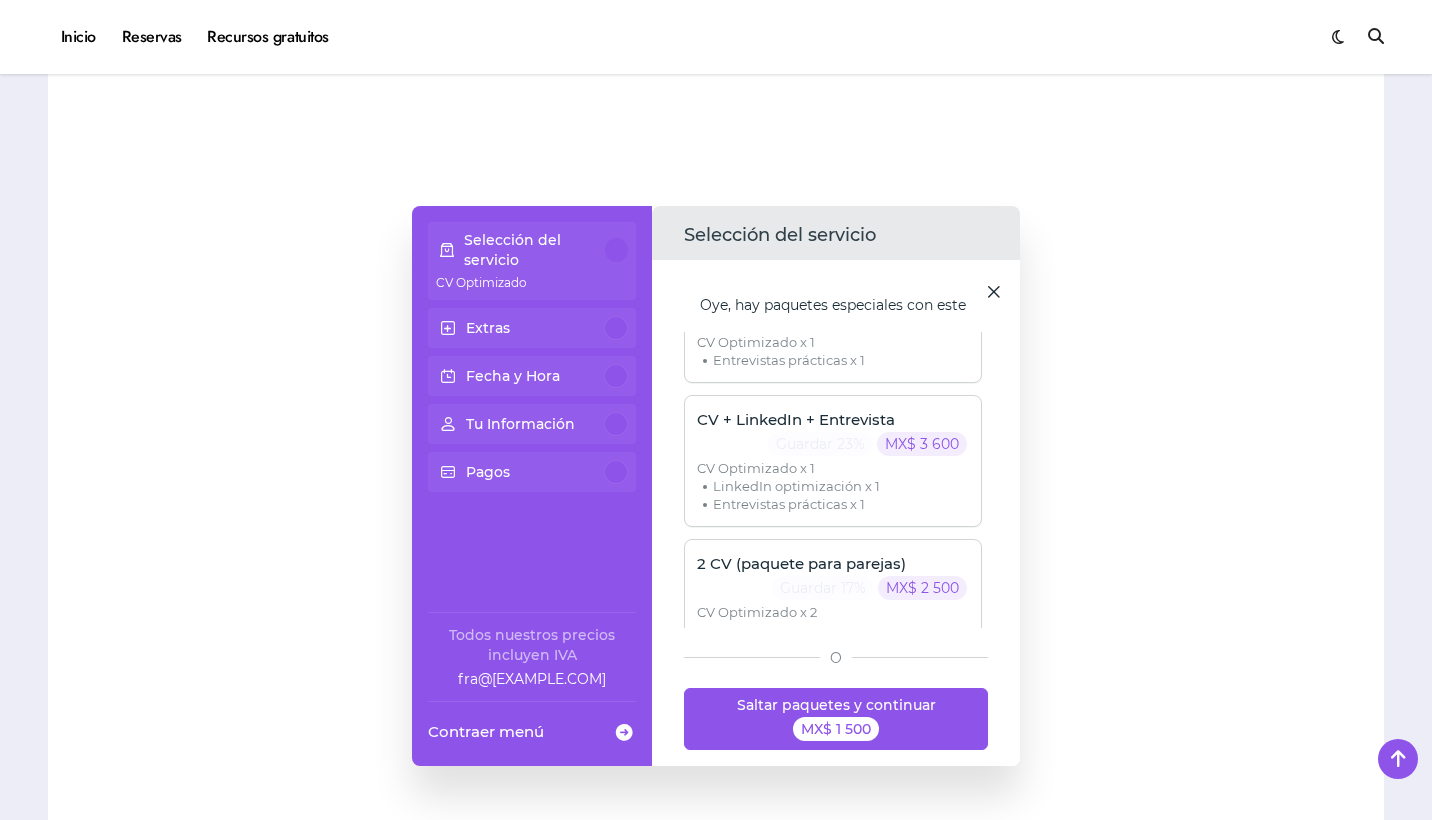 scroll, scrollTop: 188, scrollLeft: 0, axis: vertical 